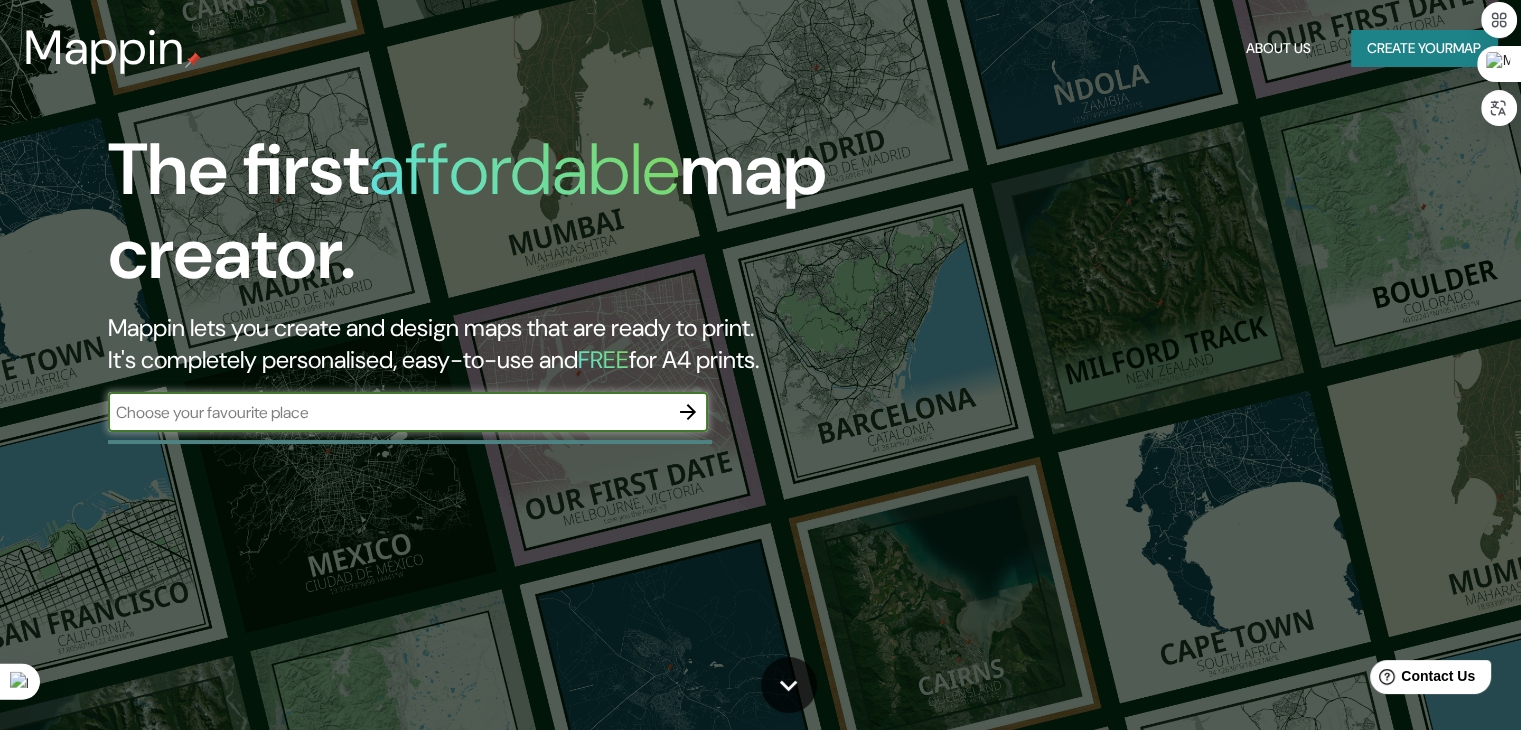 scroll, scrollTop: 0, scrollLeft: 0, axis: both 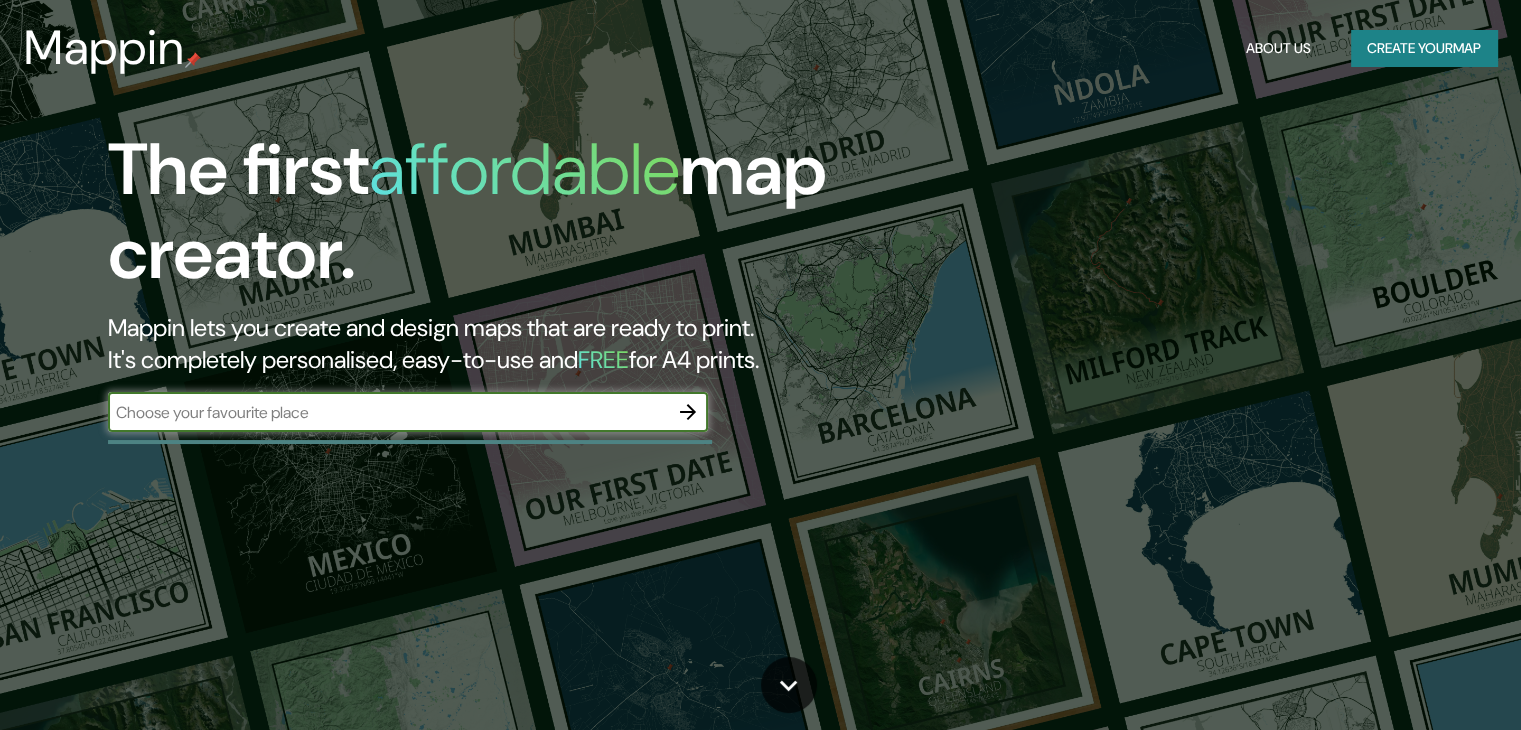 click at bounding box center (388, 412) 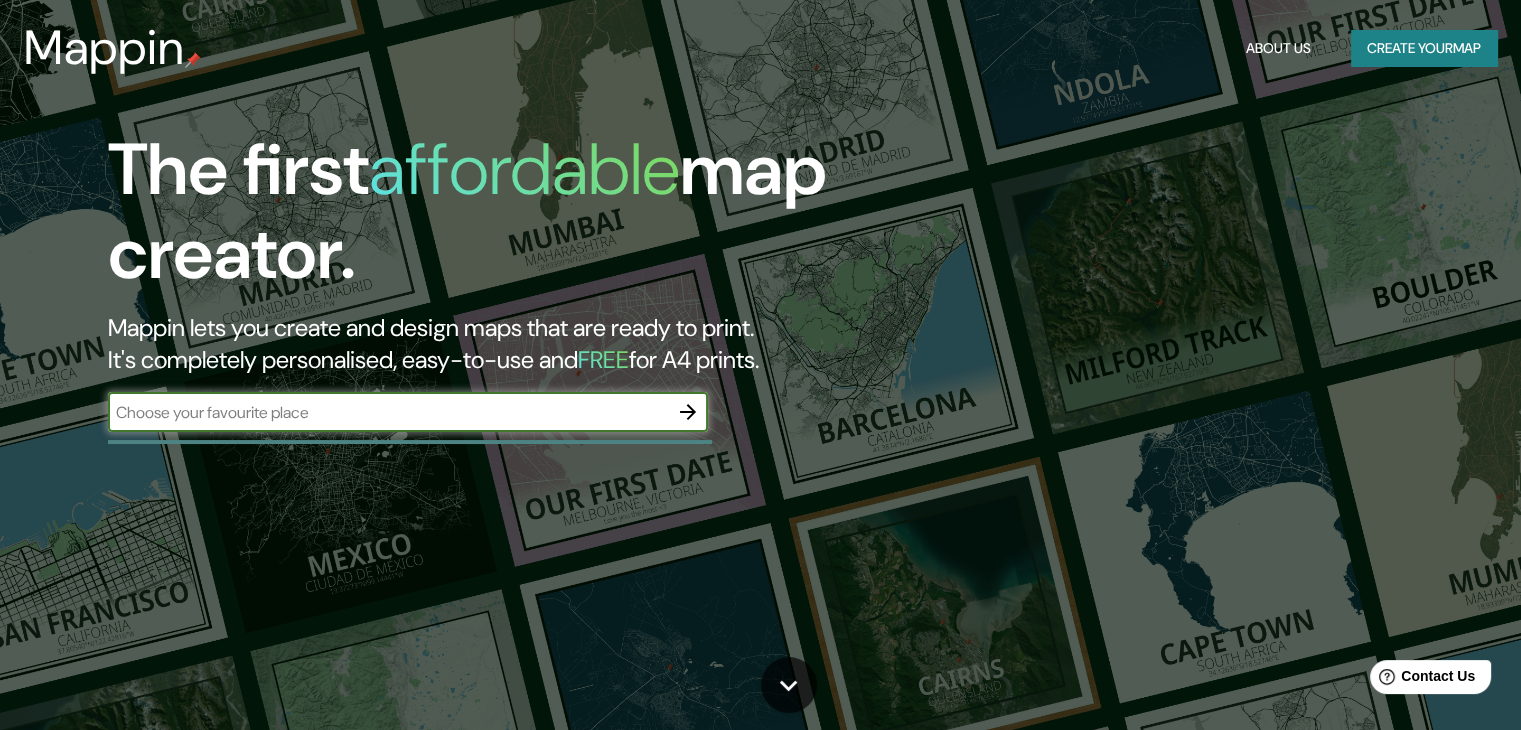 scroll, scrollTop: 0, scrollLeft: 0, axis: both 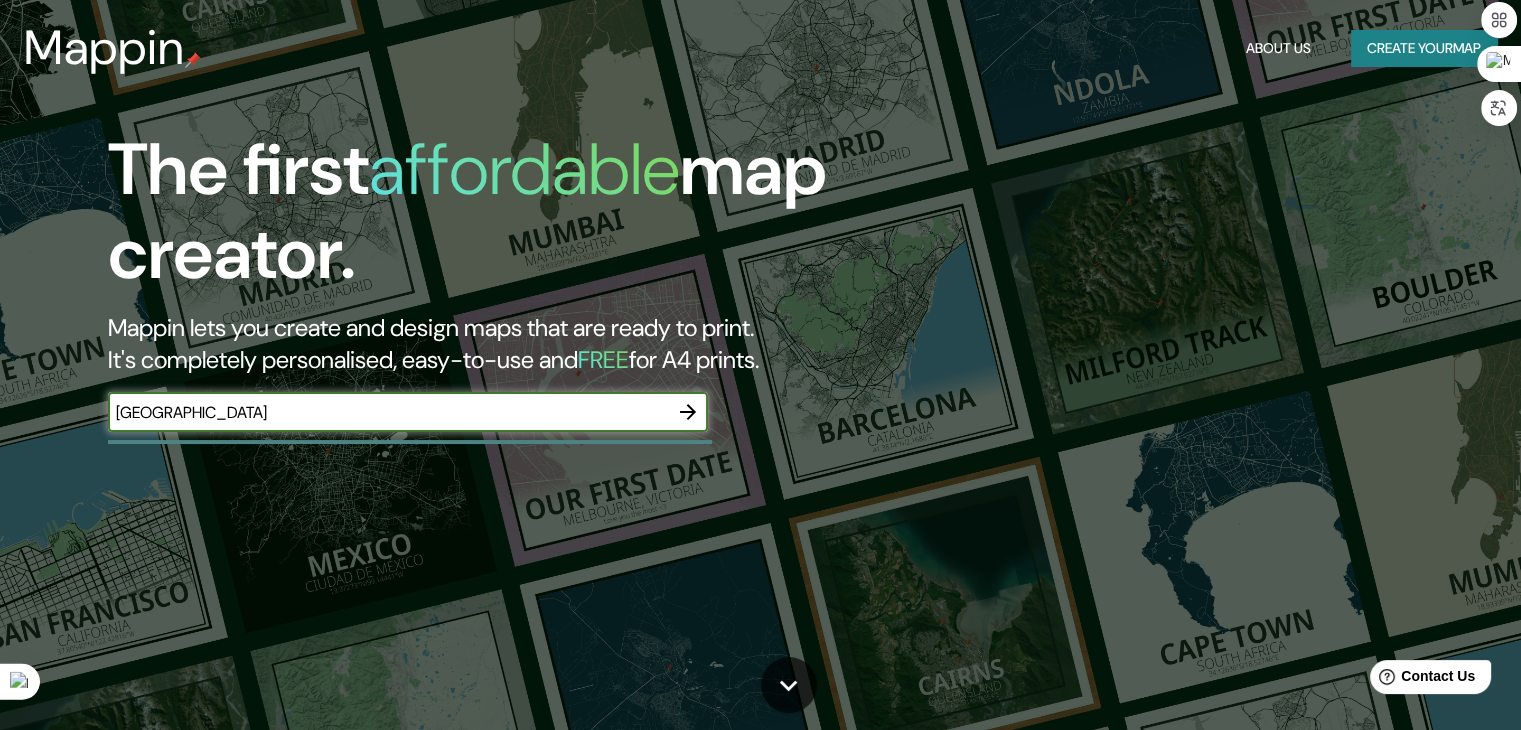 type on "[GEOGRAPHIC_DATA]" 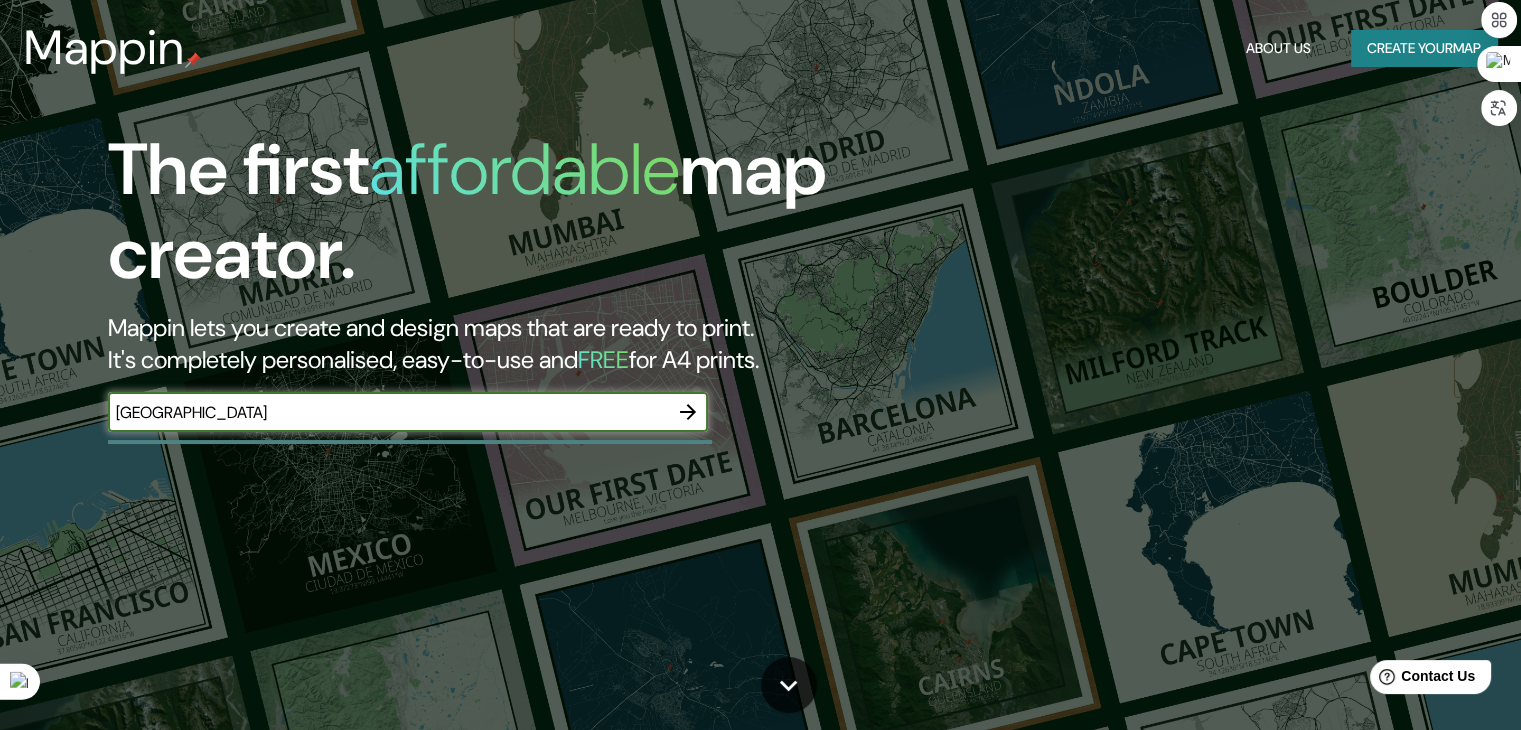 click 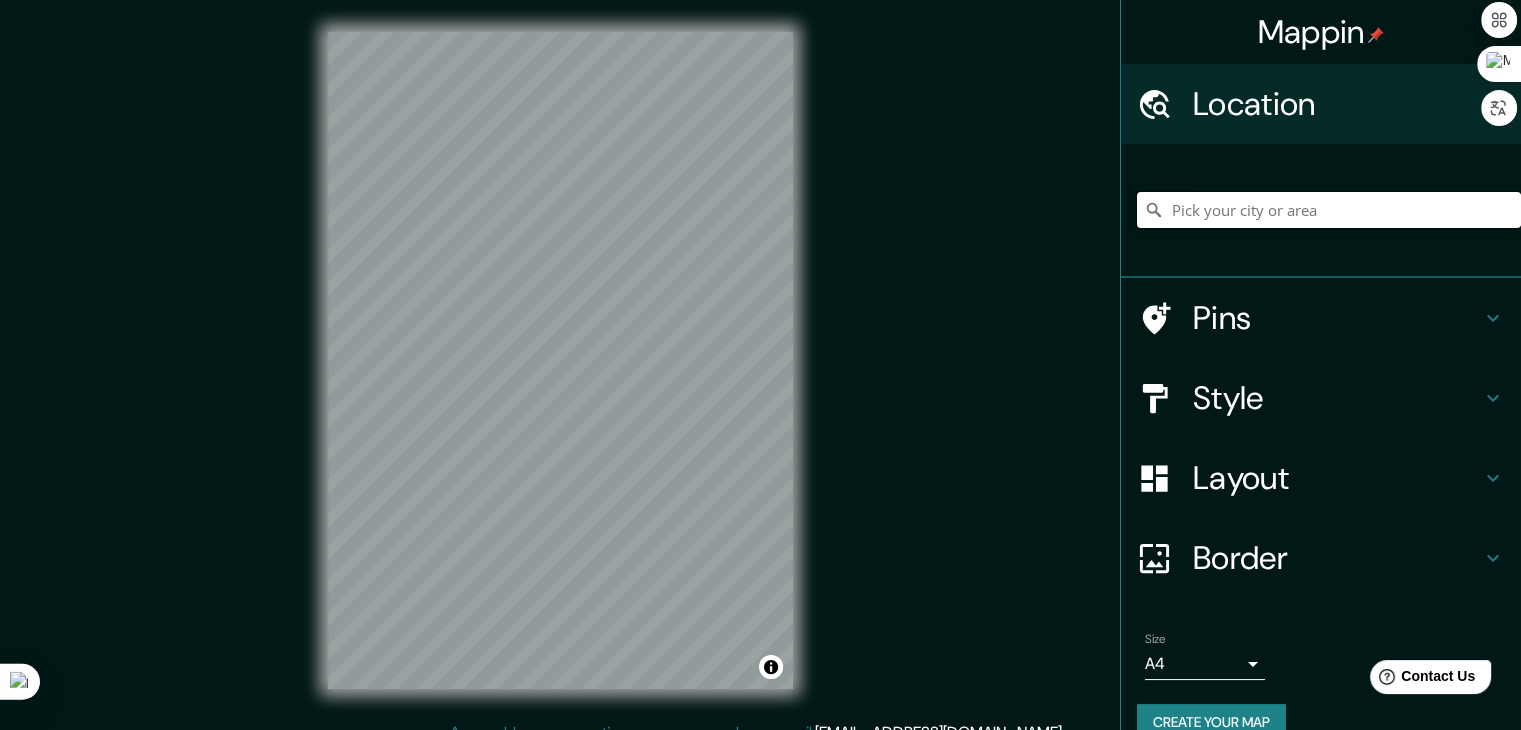 click at bounding box center [1329, 210] 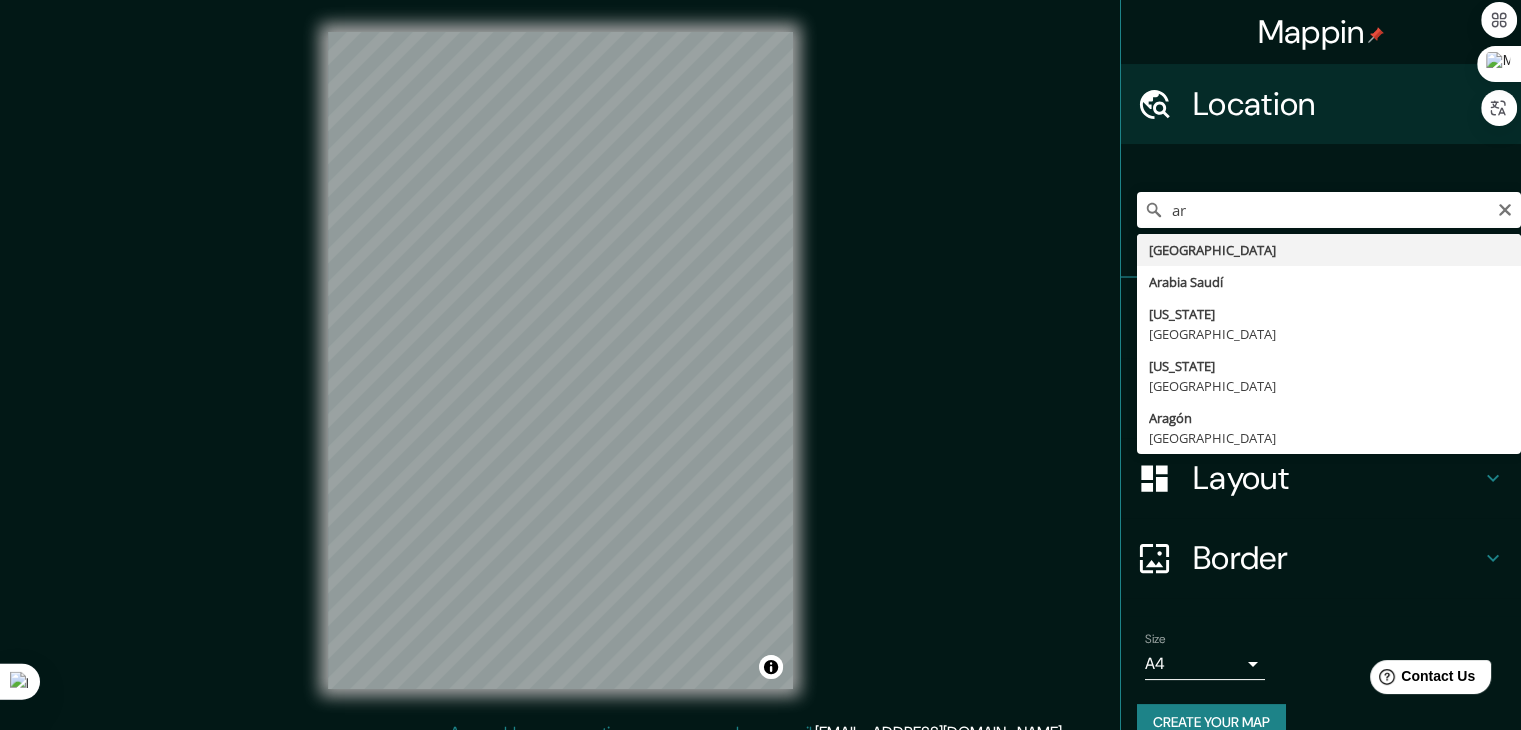 type on "[GEOGRAPHIC_DATA]" 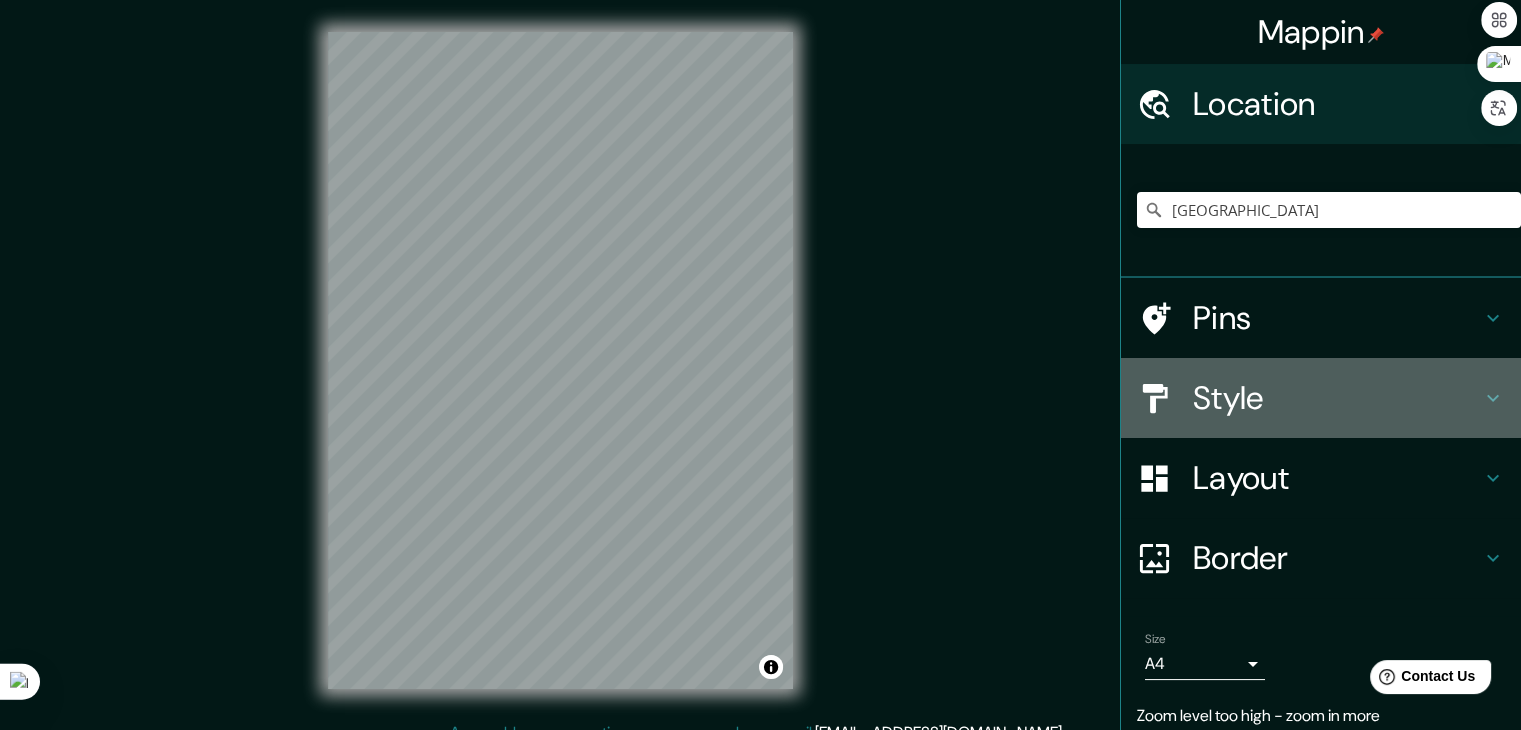 click 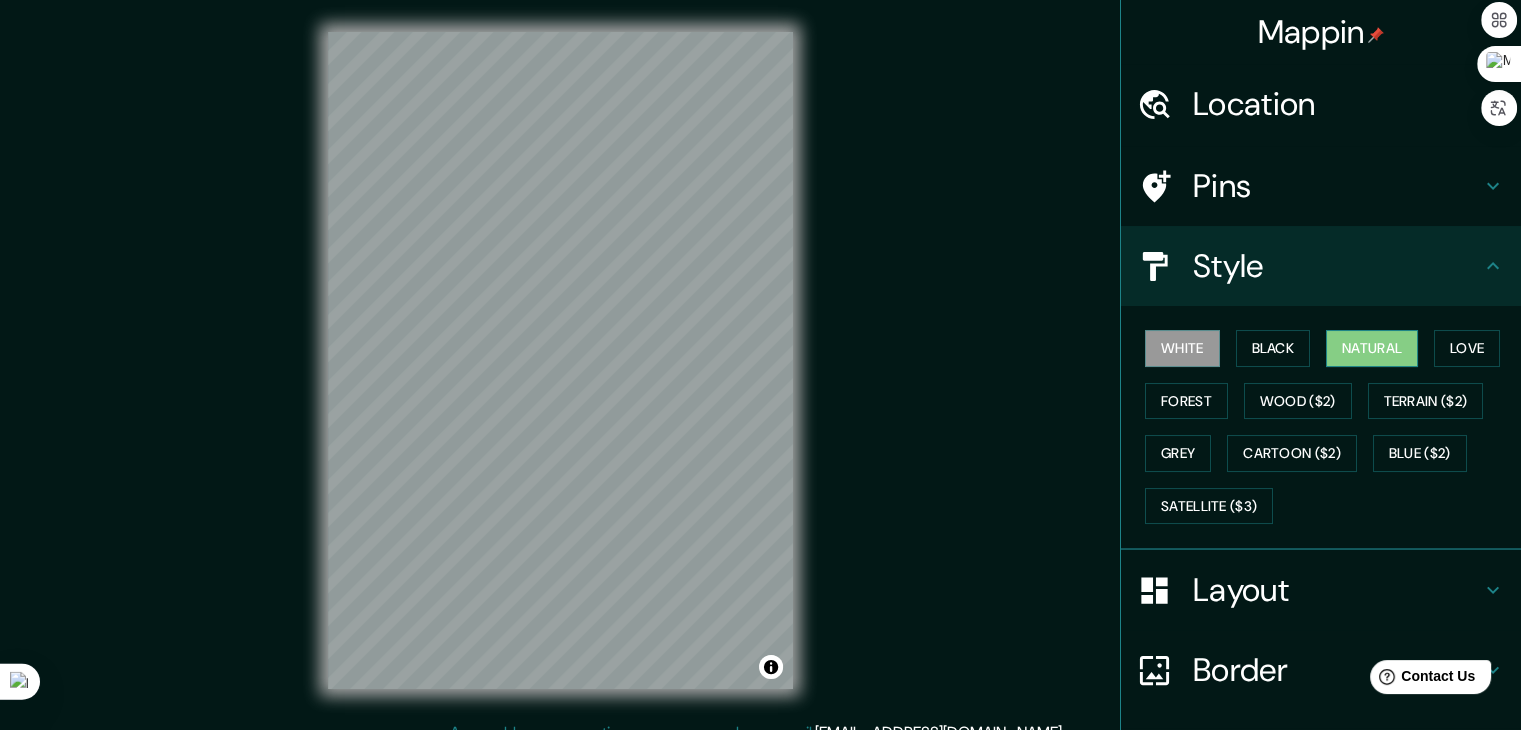 click on "Natural" at bounding box center (1372, 348) 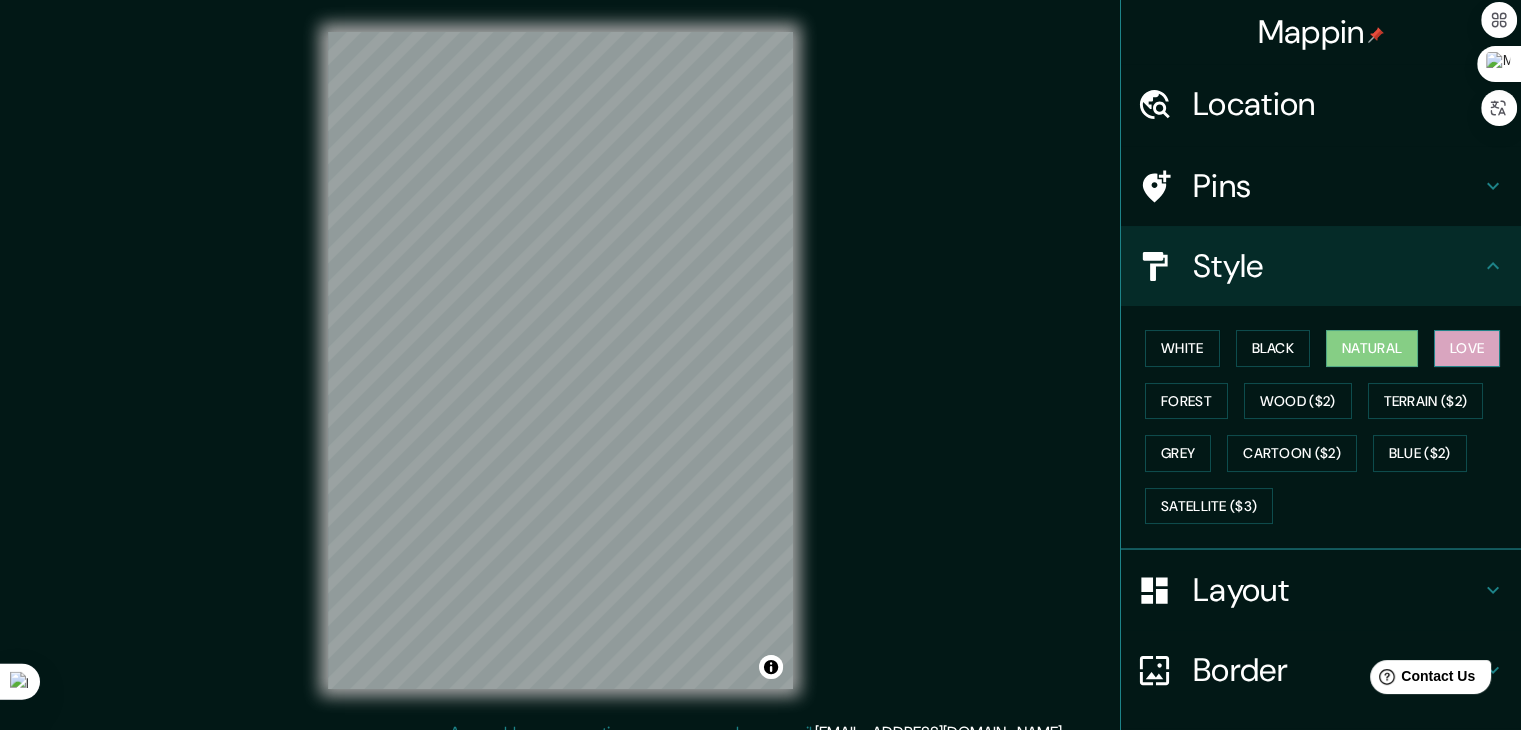 click on "Love" at bounding box center [1467, 348] 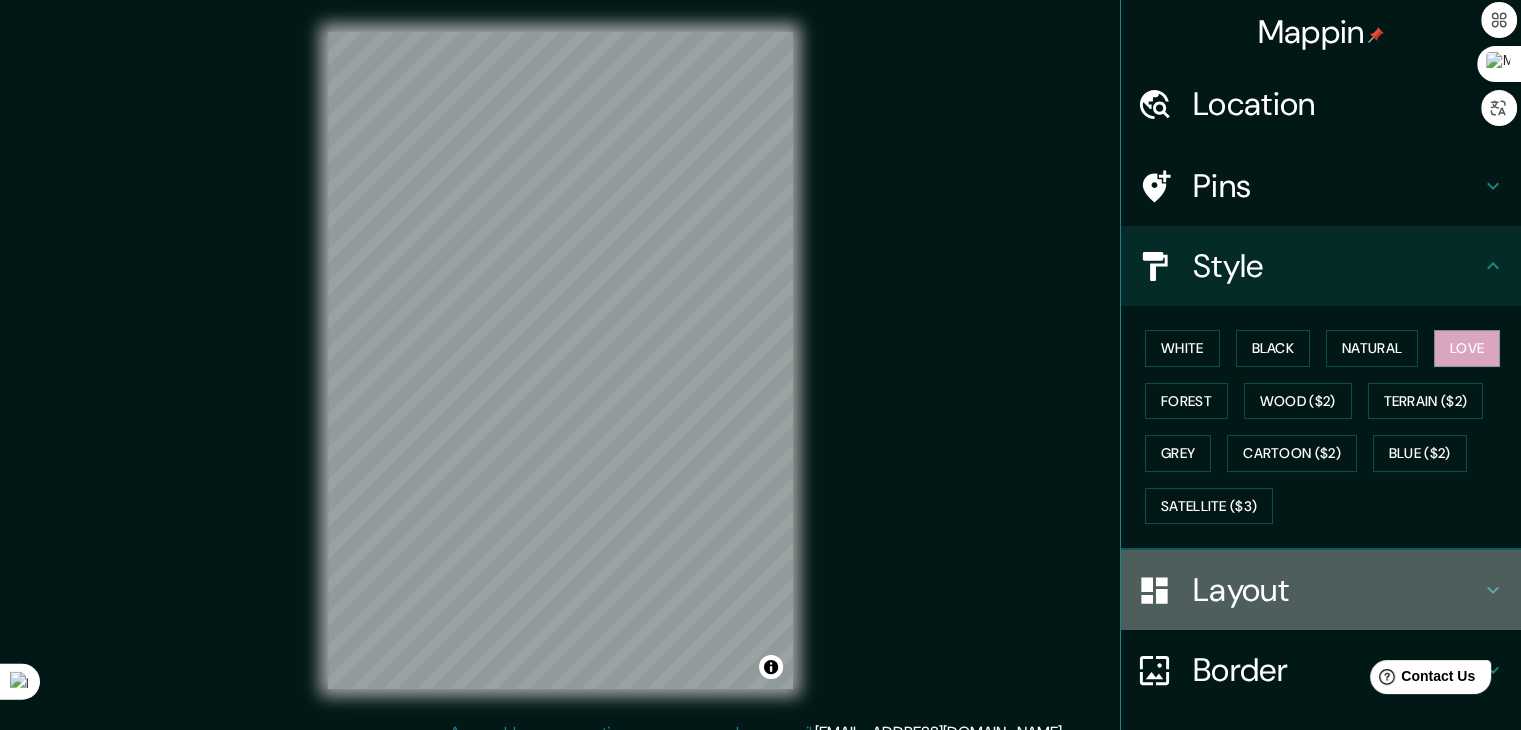 click 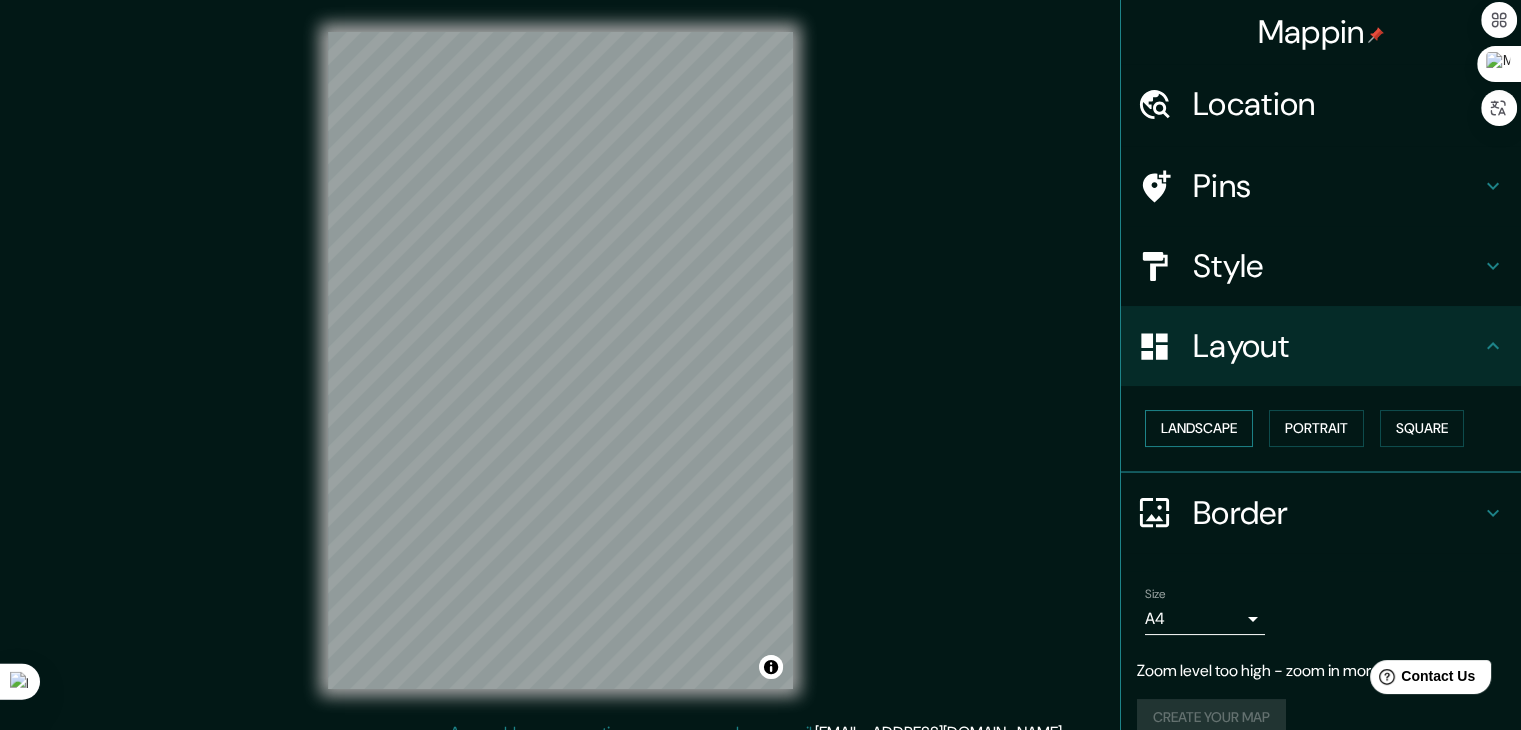 click on "Landscape" at bounding box center (1199, 428) 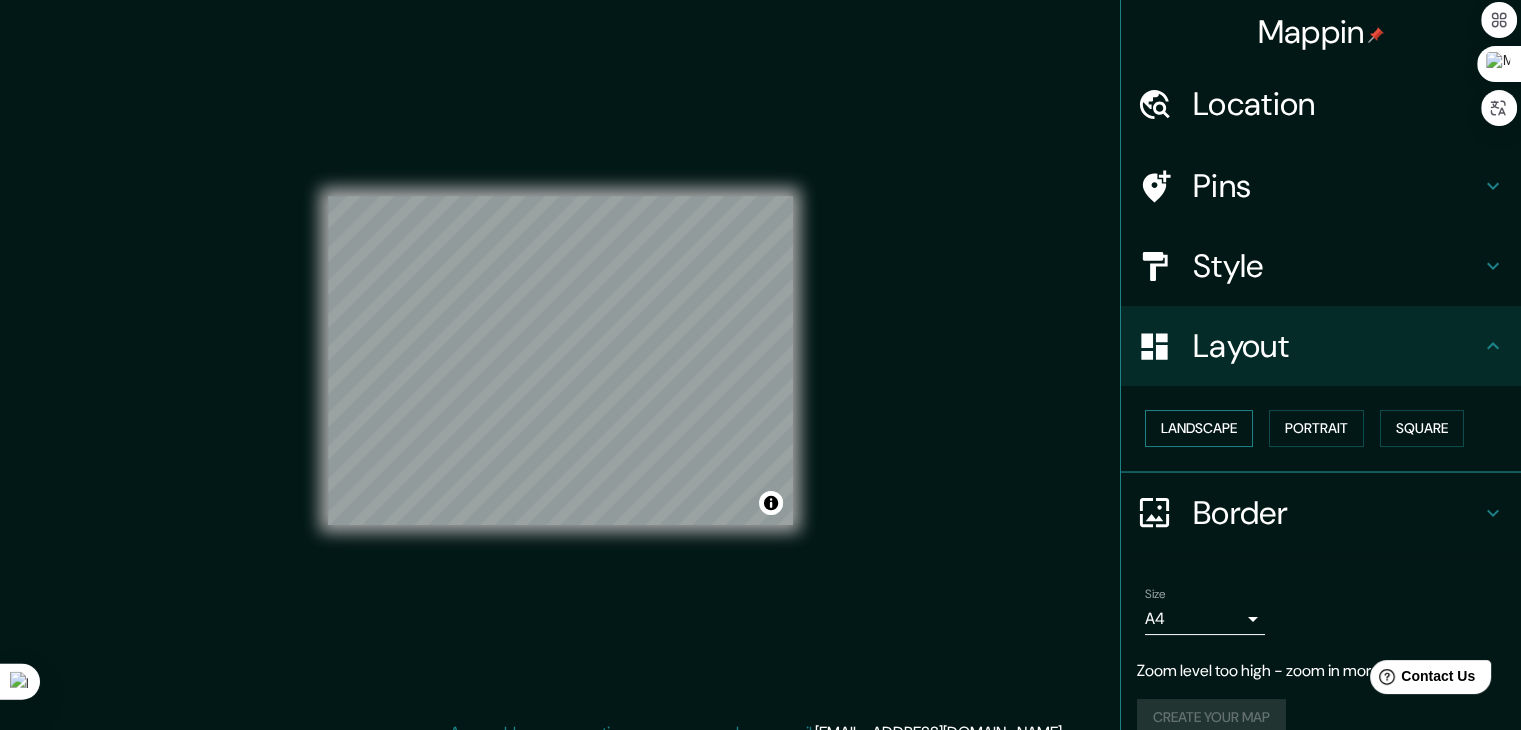 click on "Landscape" at bounding box center [1199, 428] 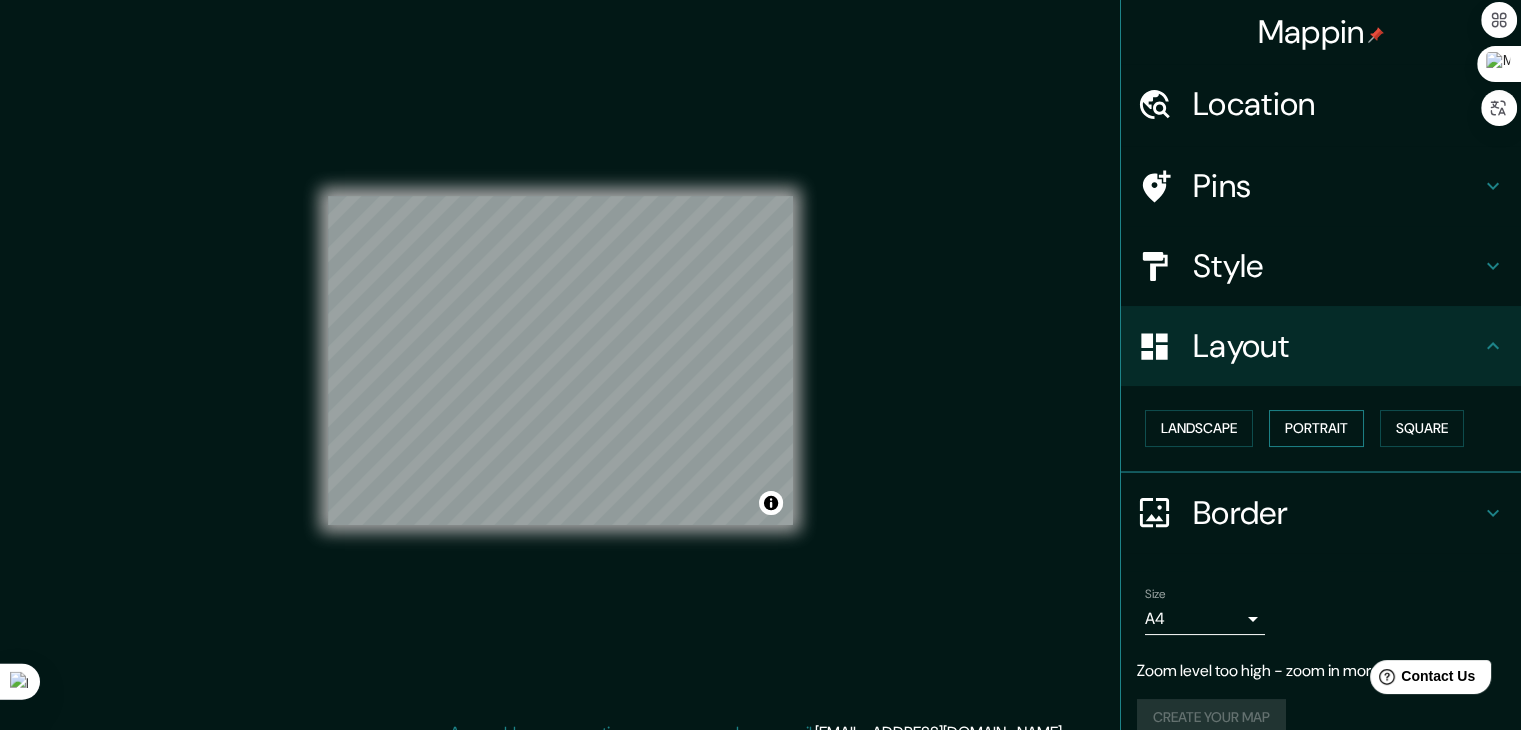 click on "Portrait" at bounding box center [1316, 428] 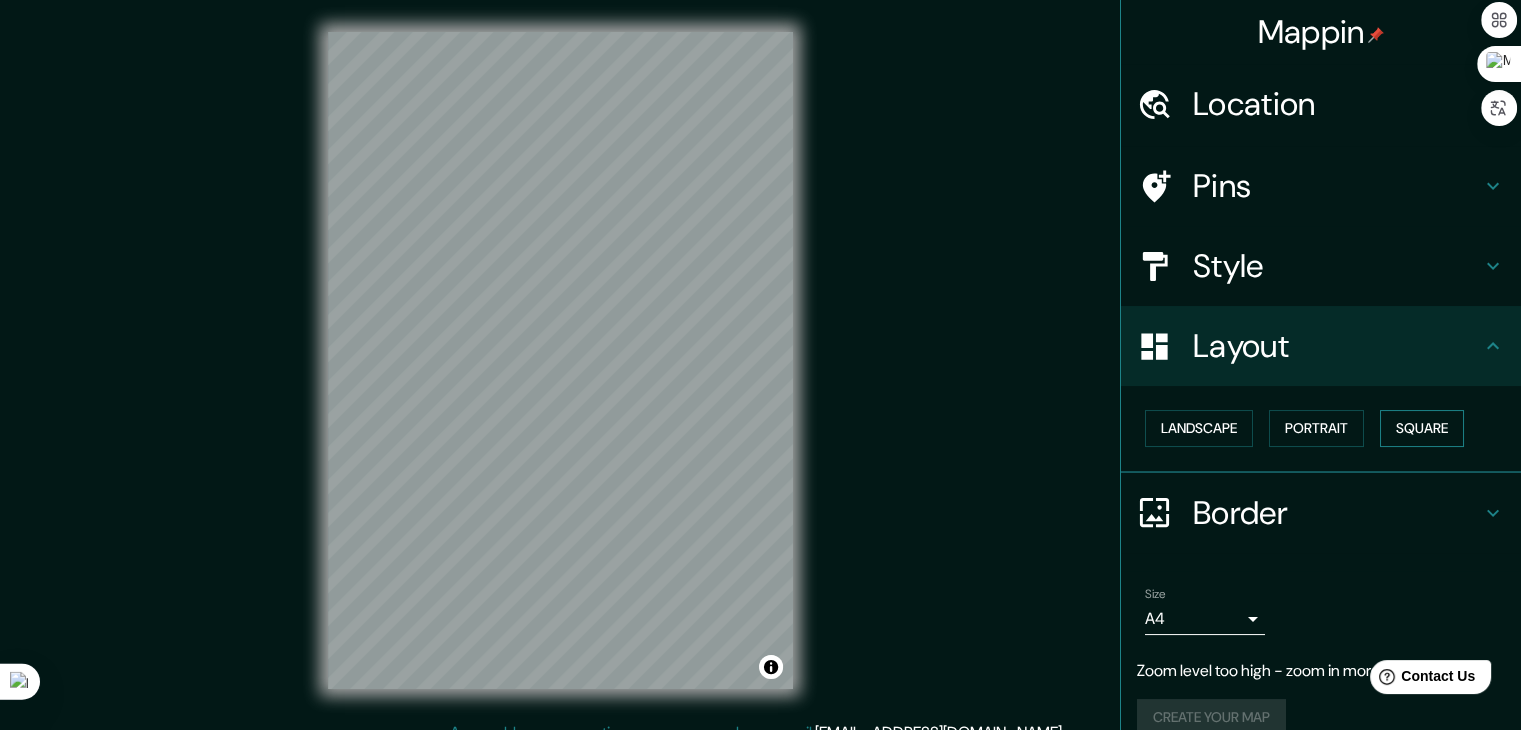 click on "Square" at bounding box center [1422, 428] 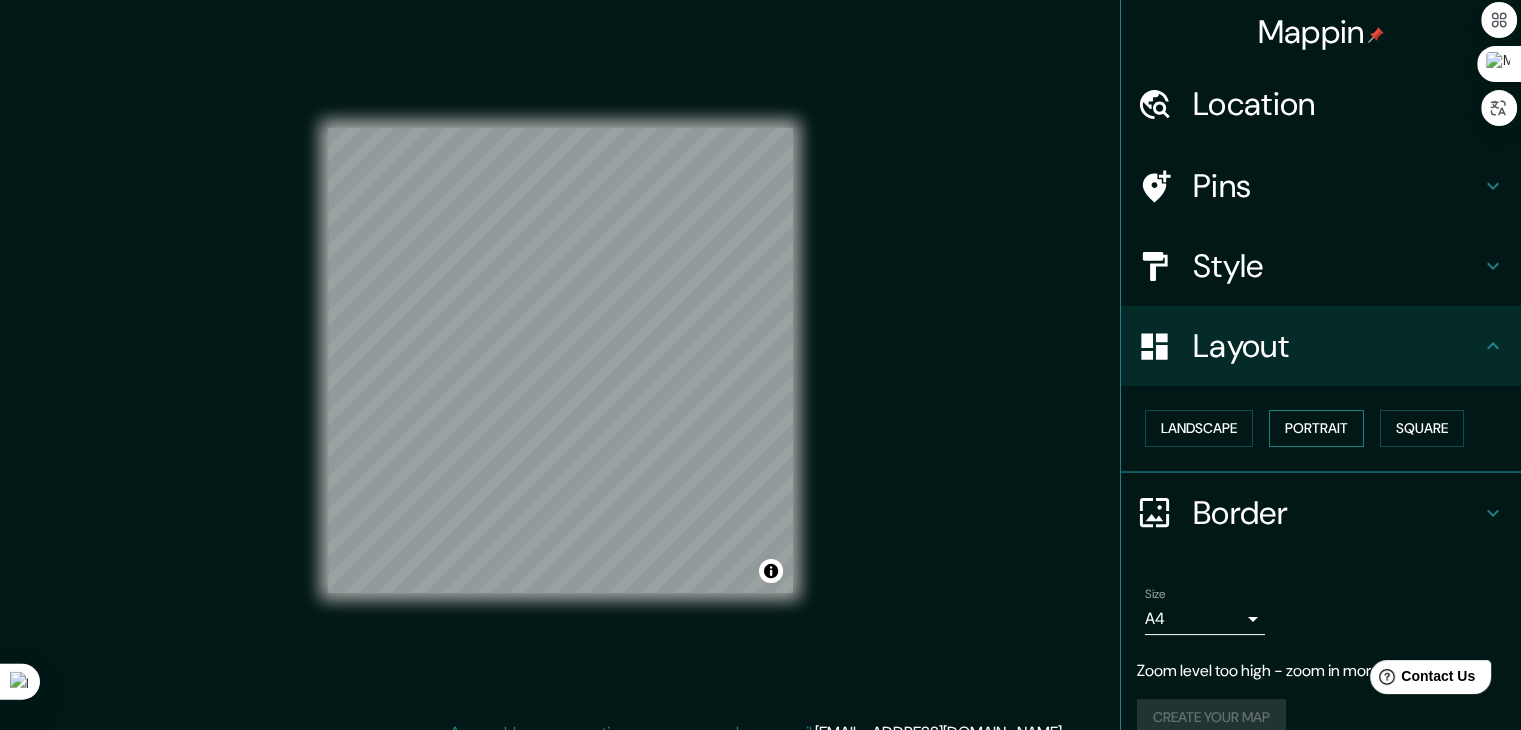 click on "Portrait" at bounding box center (1316, 428) 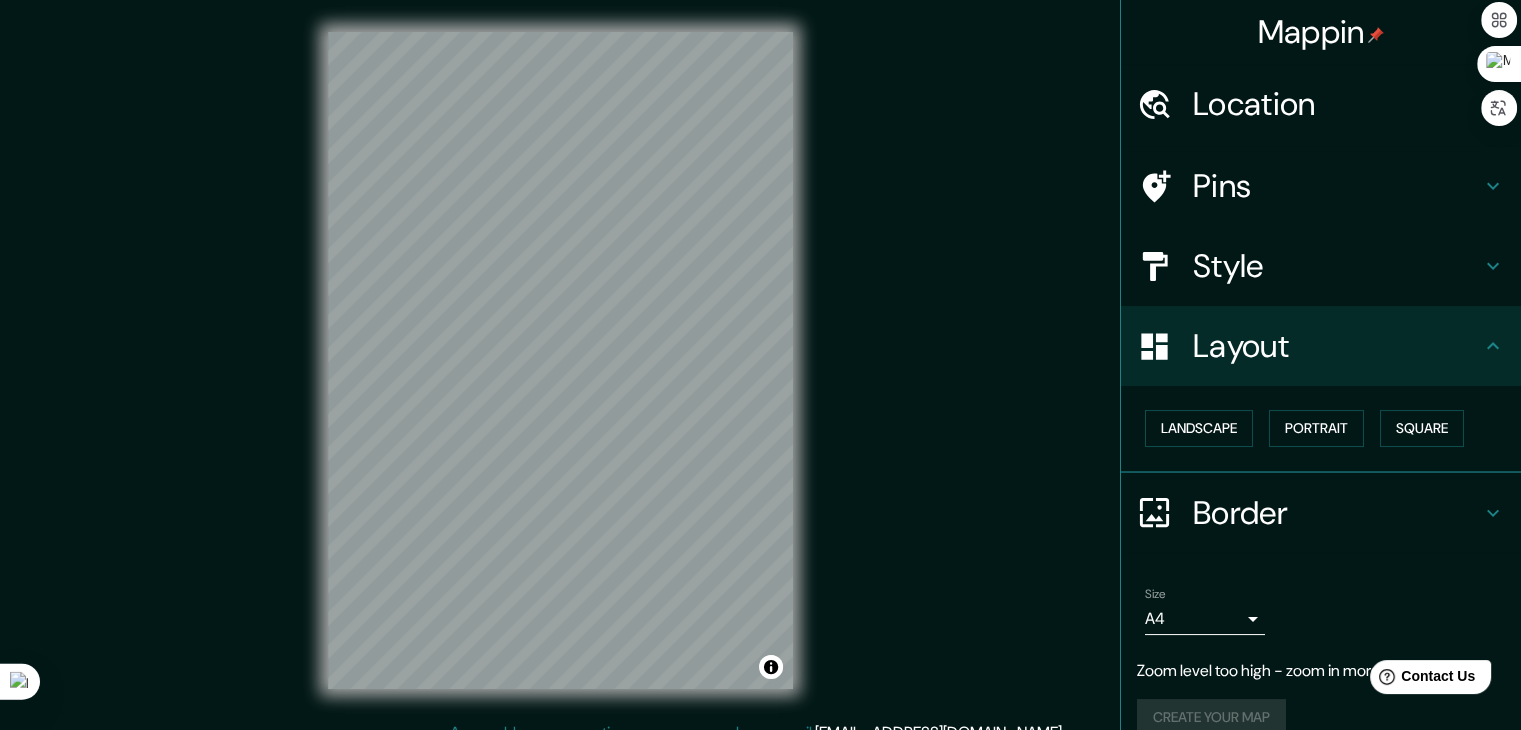 click 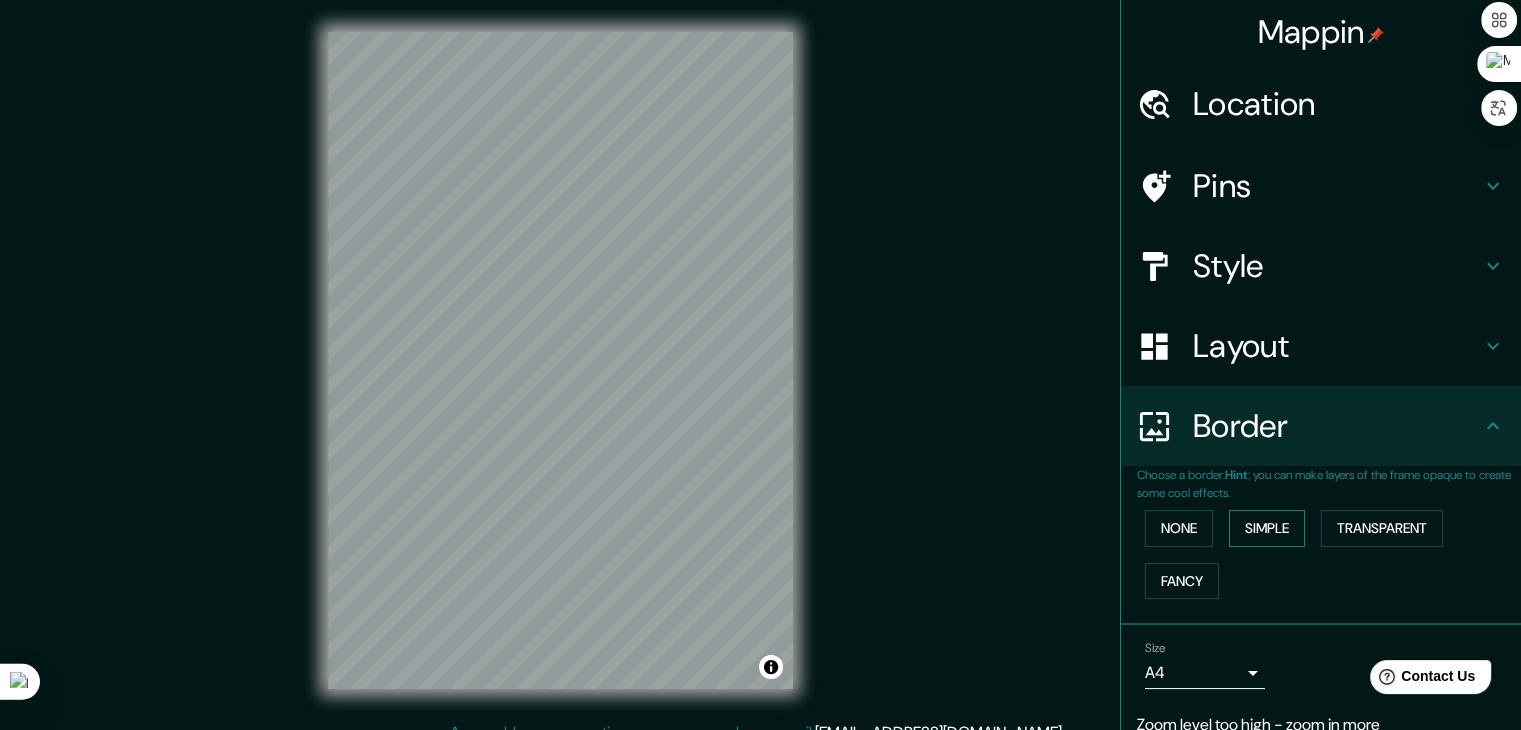 click on "Simple" at bounding box center [1267, 528] 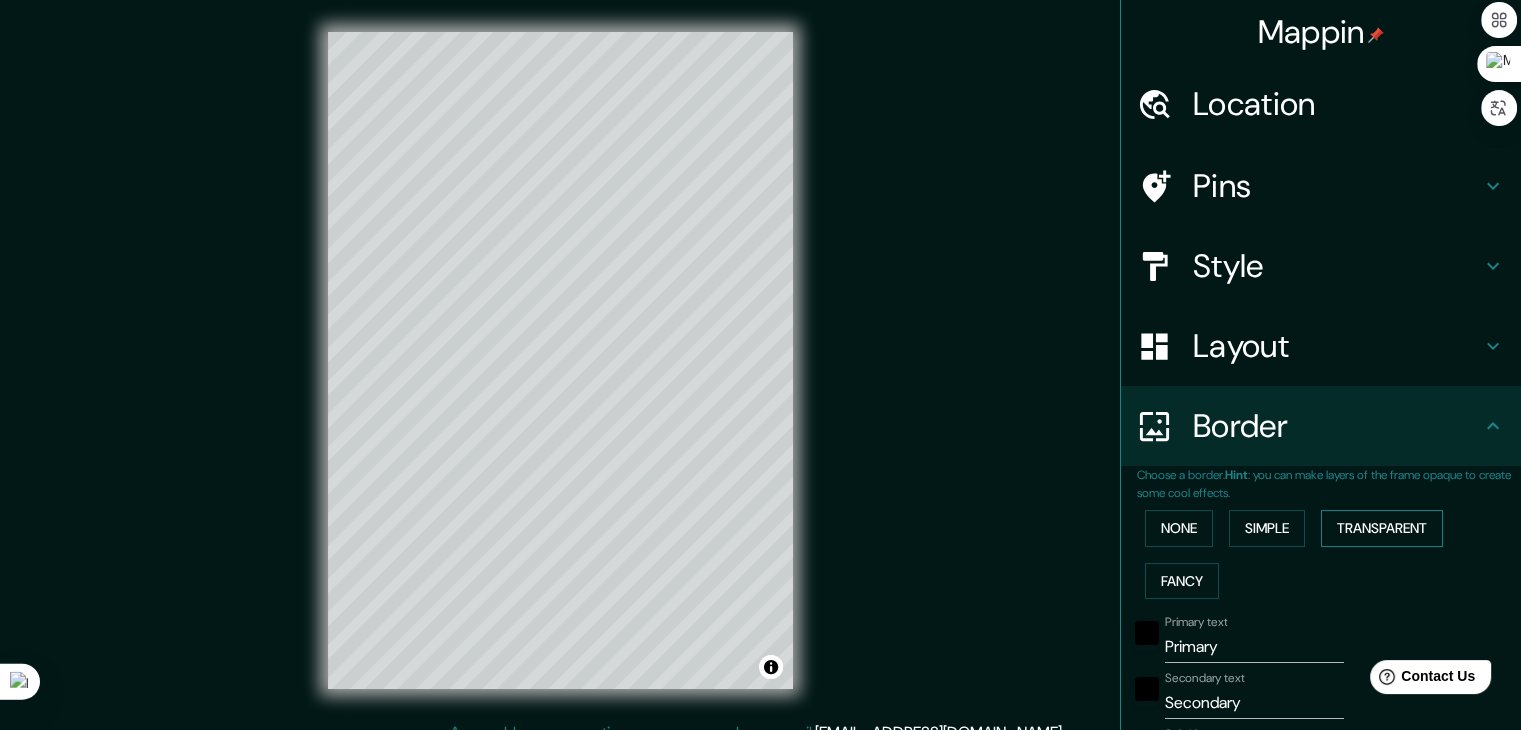 click on "Transparent" at bounding box center (1382, 528) 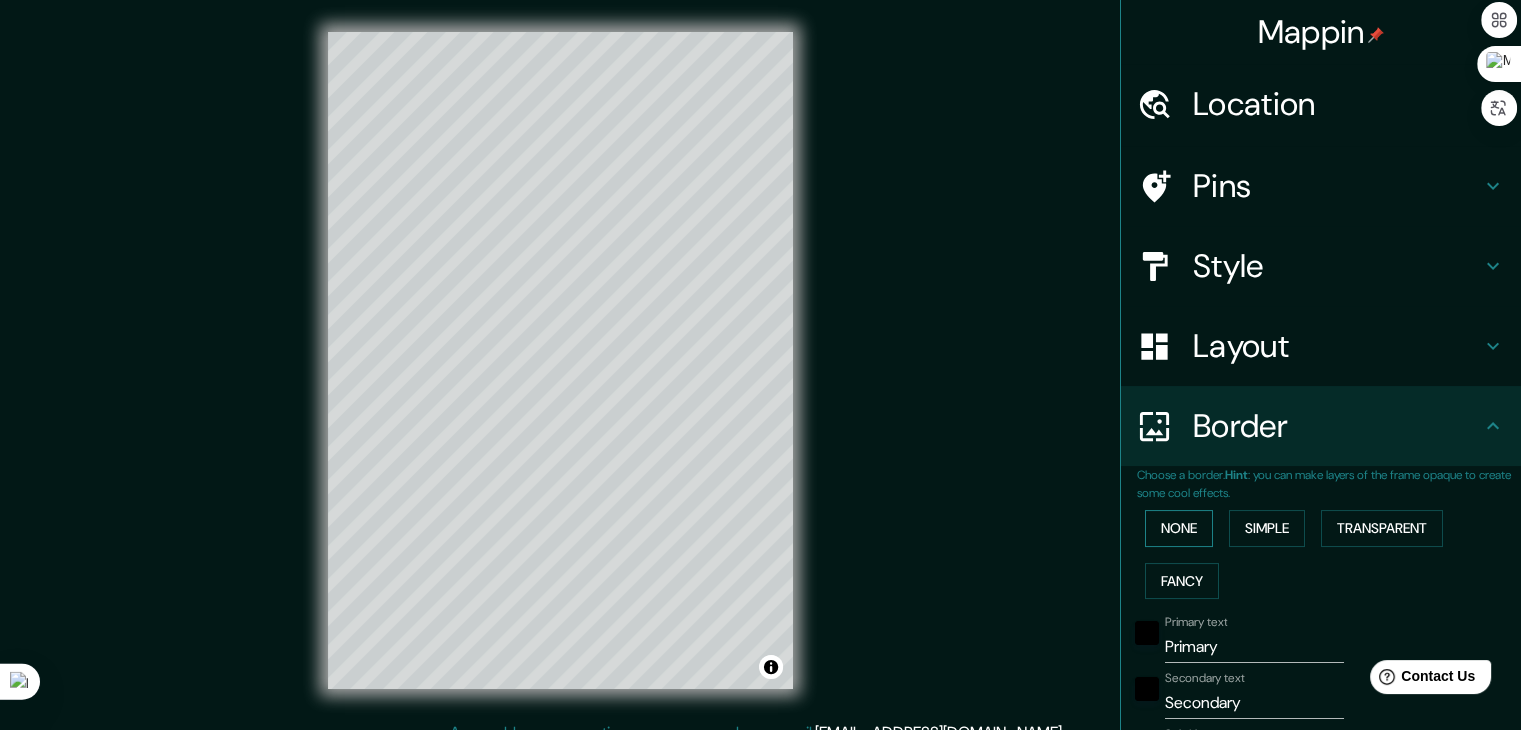 click on "None" at bounding box center [1179, 528] 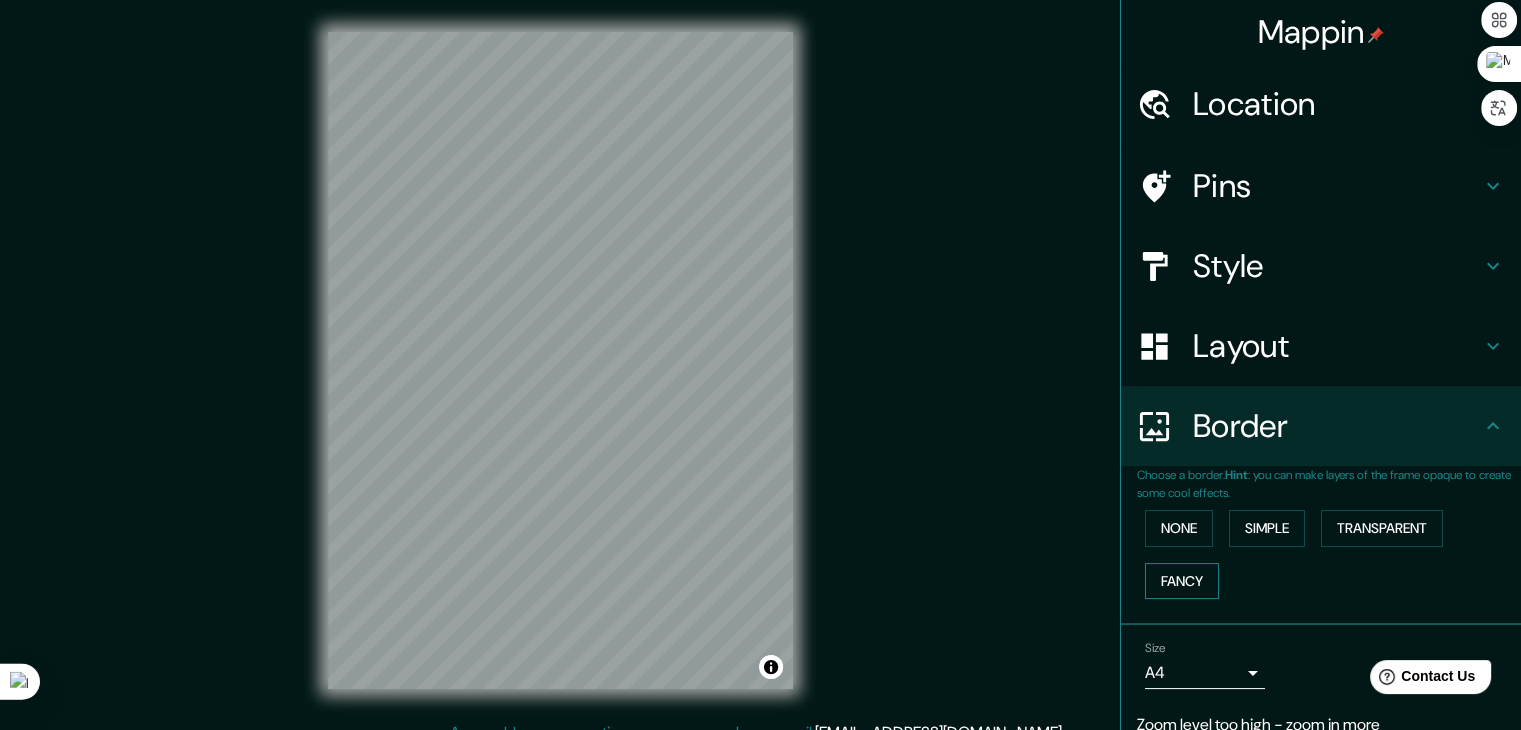 click on "Fancy" at bounding box center [1182, 581] 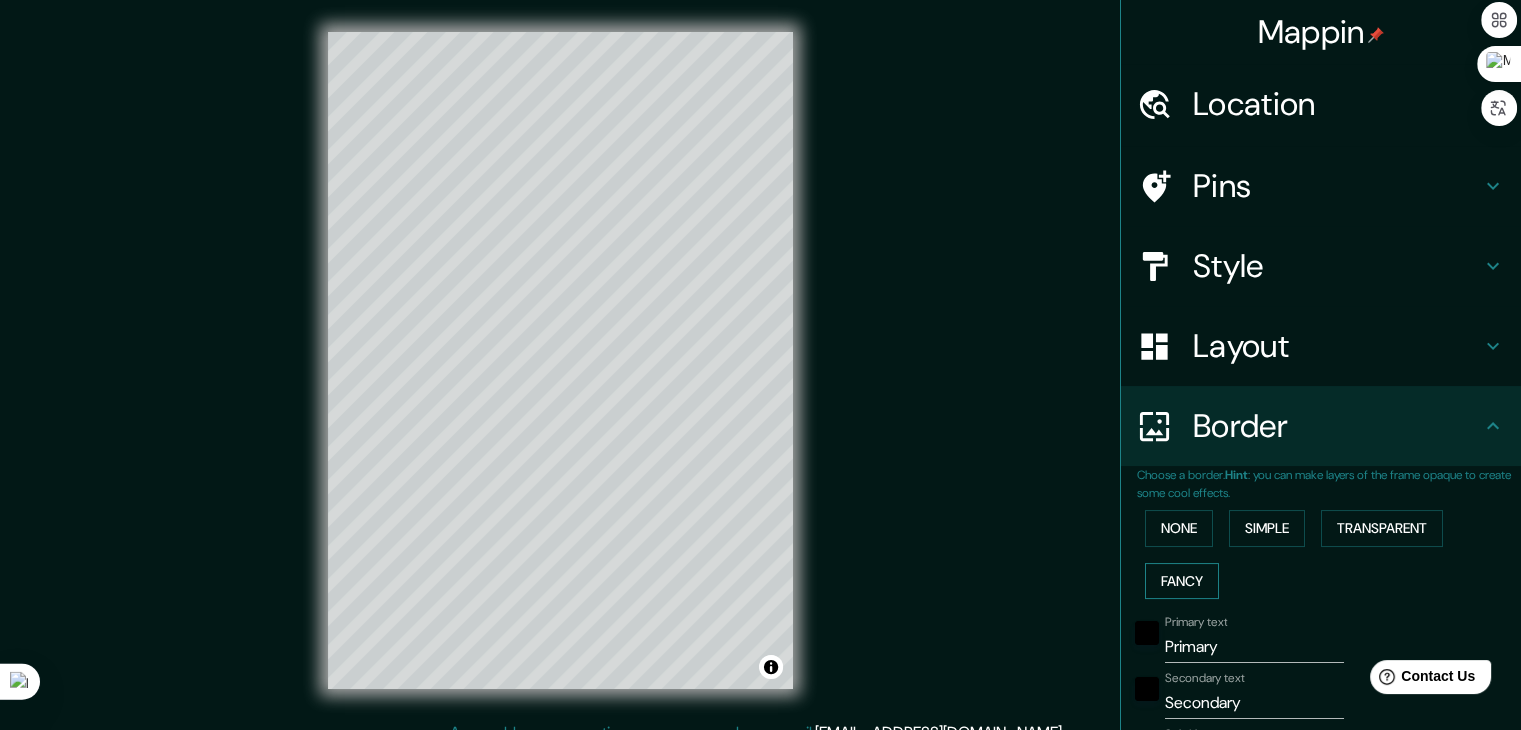 click on "Fancy" at bounding box center [1182, 581] 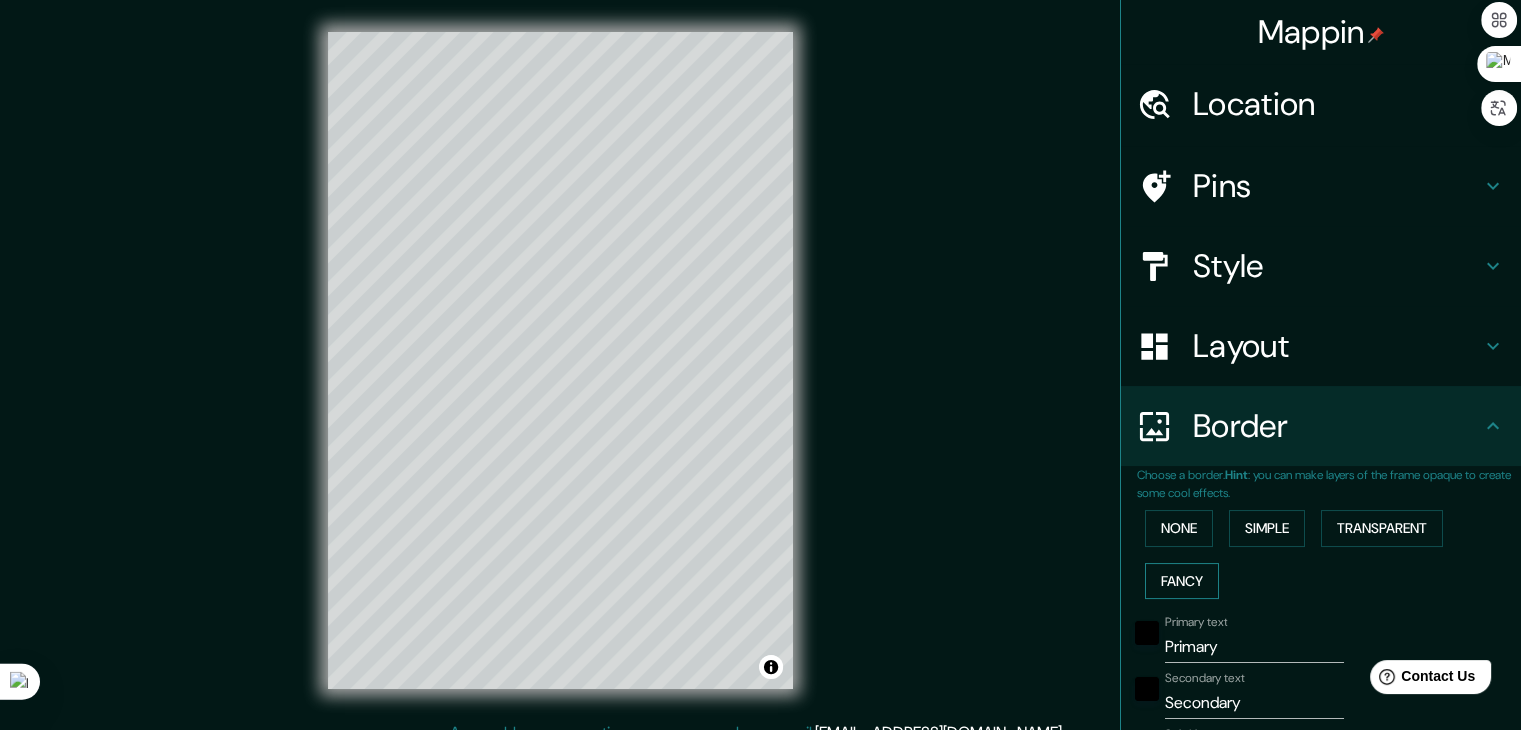 type on "37" 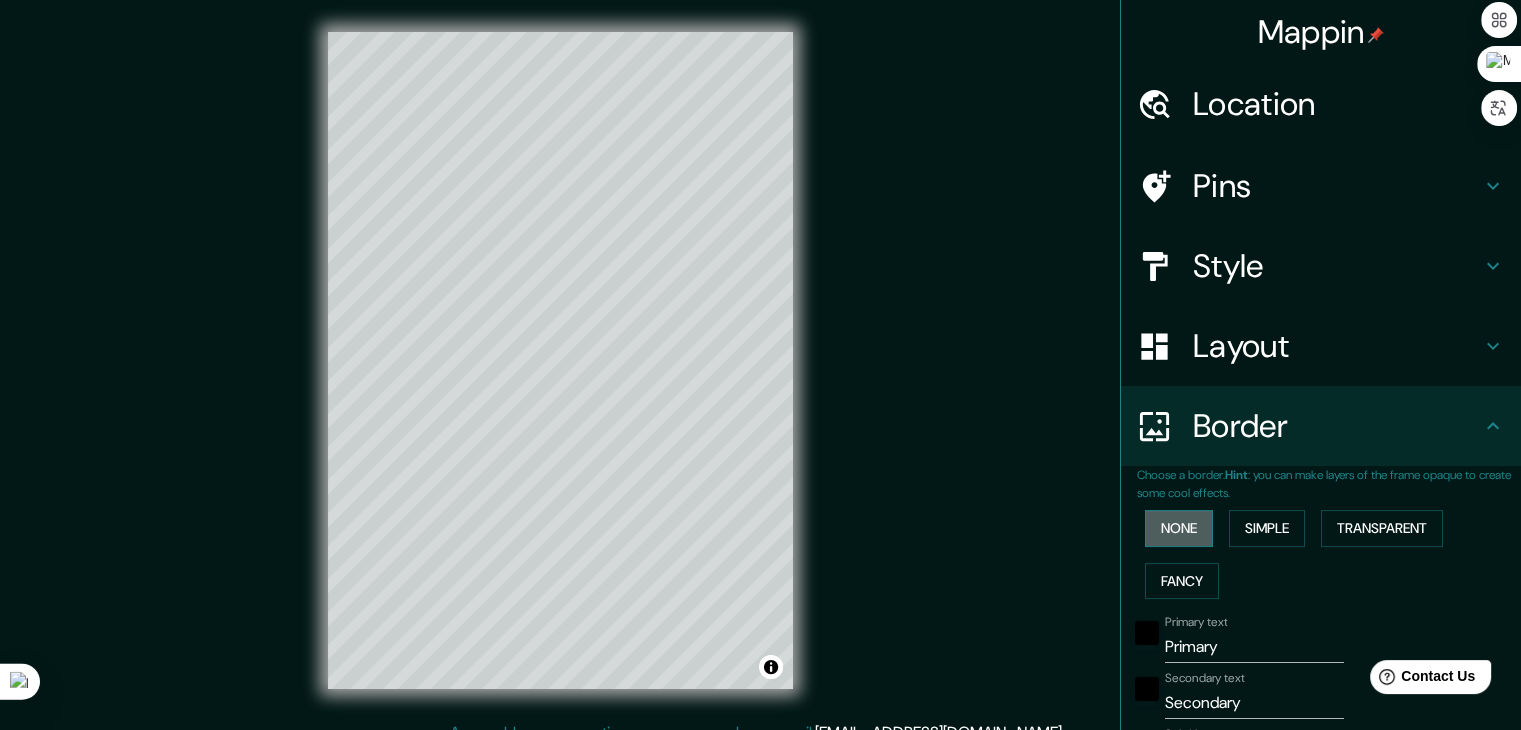 click on "None" at bounding box center (1179, 528) 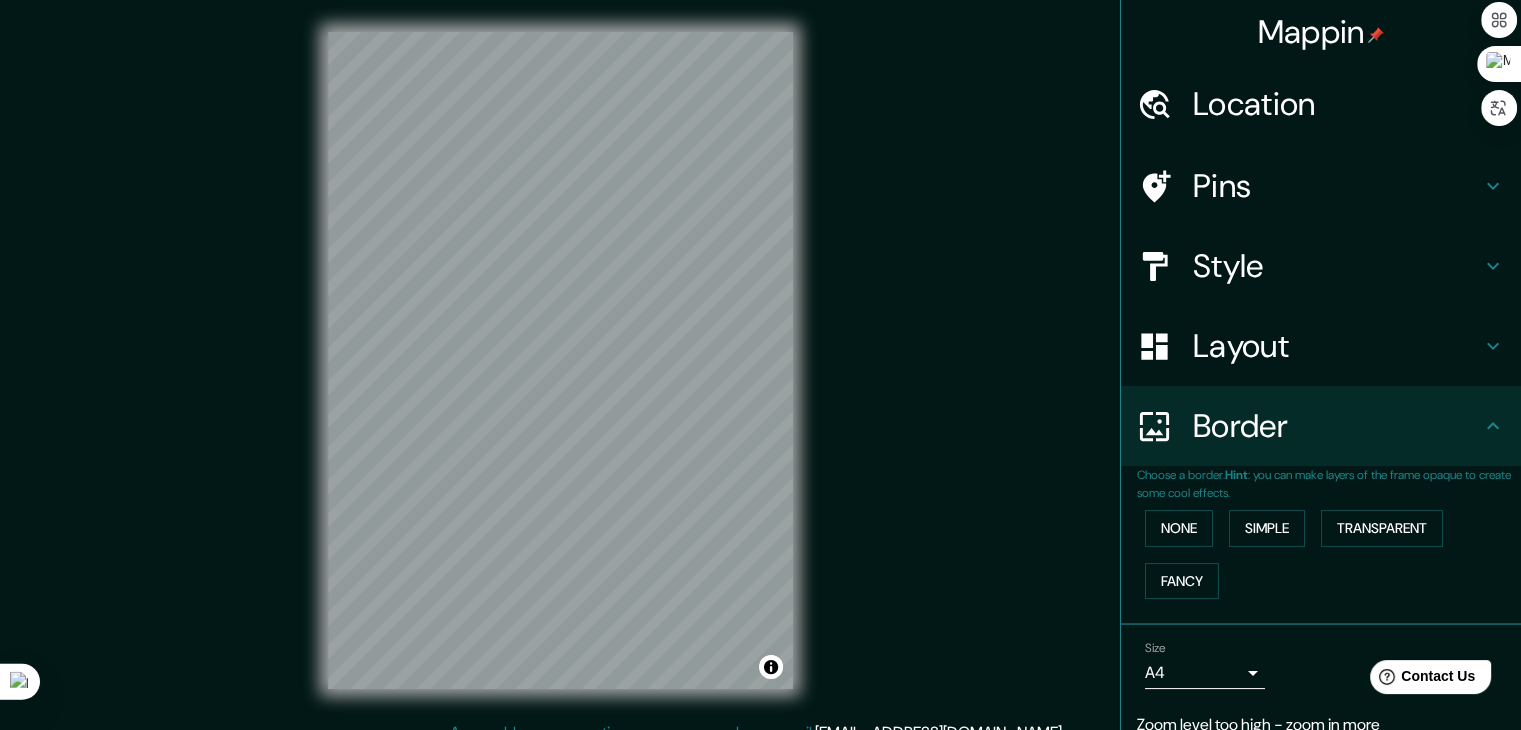 click 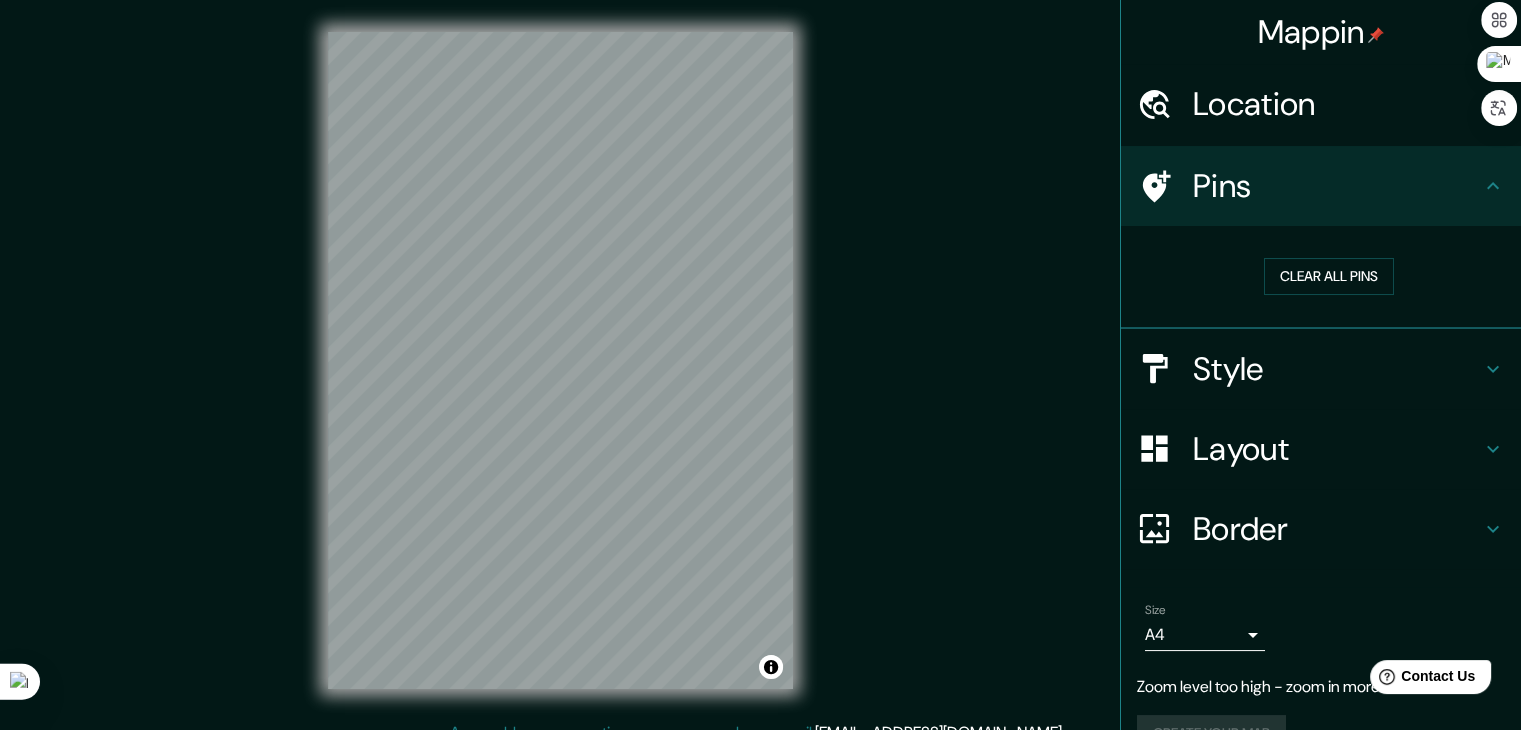 click 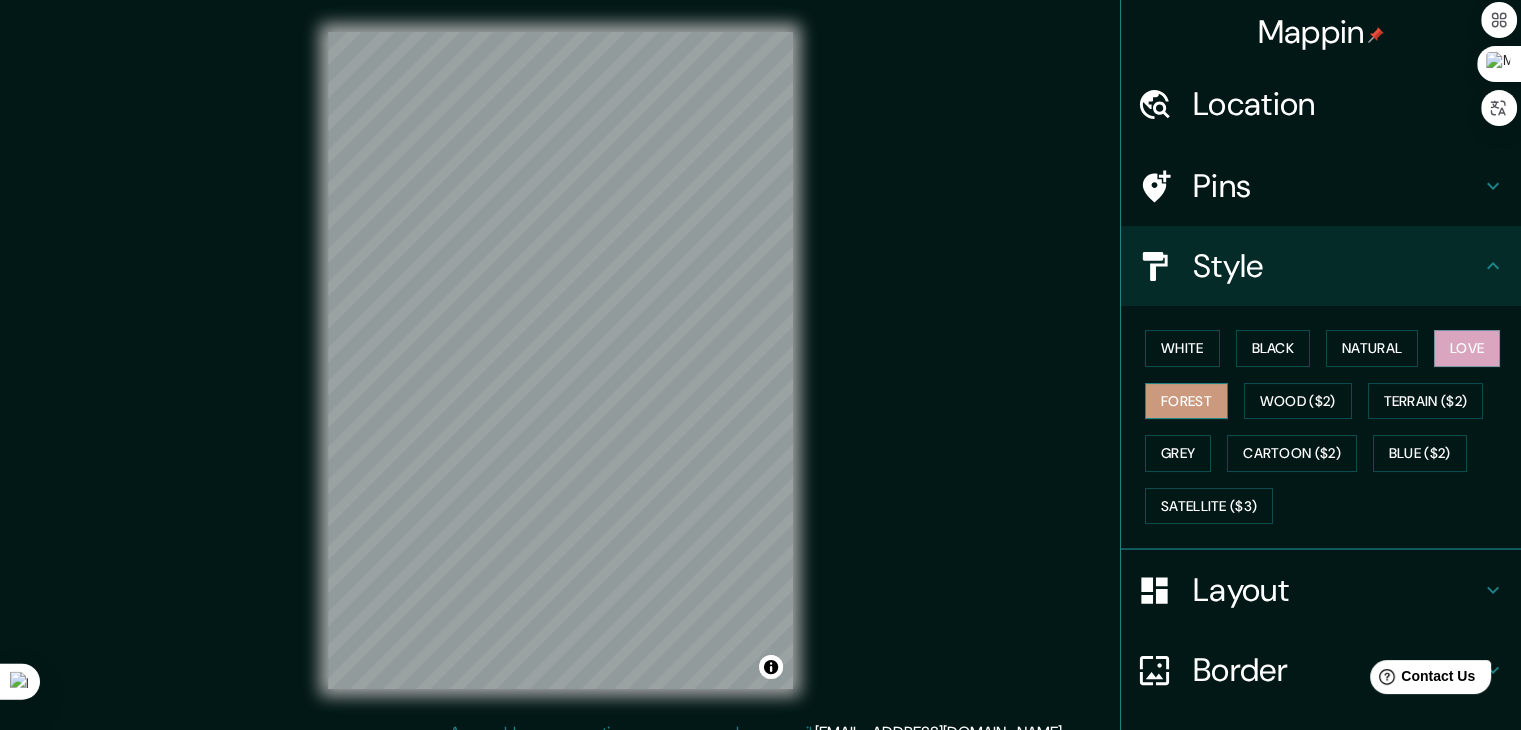 click on "Forest" at bounding box center [1186, 401] 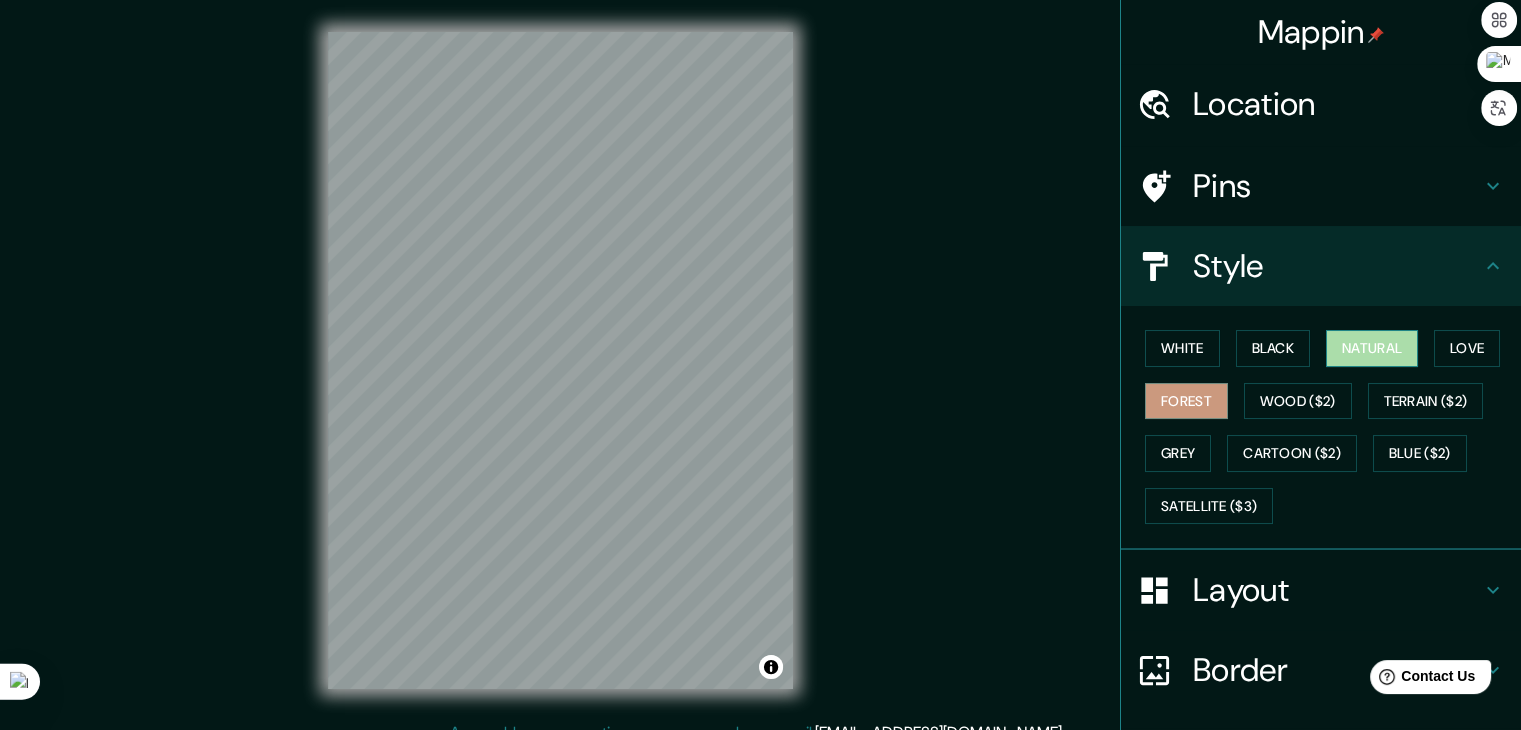 click on "Natural" at bounding box center [1372, 348] 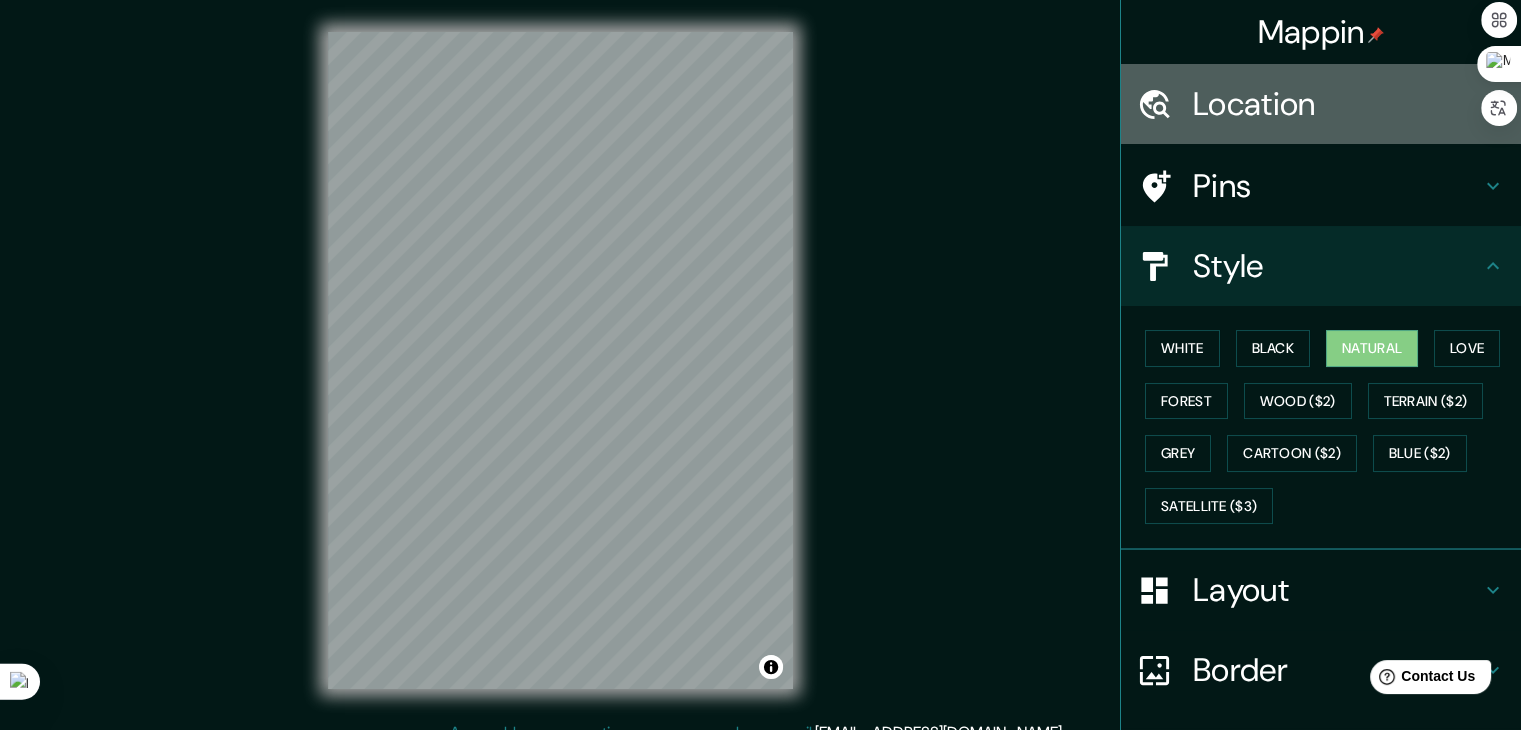 click on "Location" at bounding box center [1337, 104] 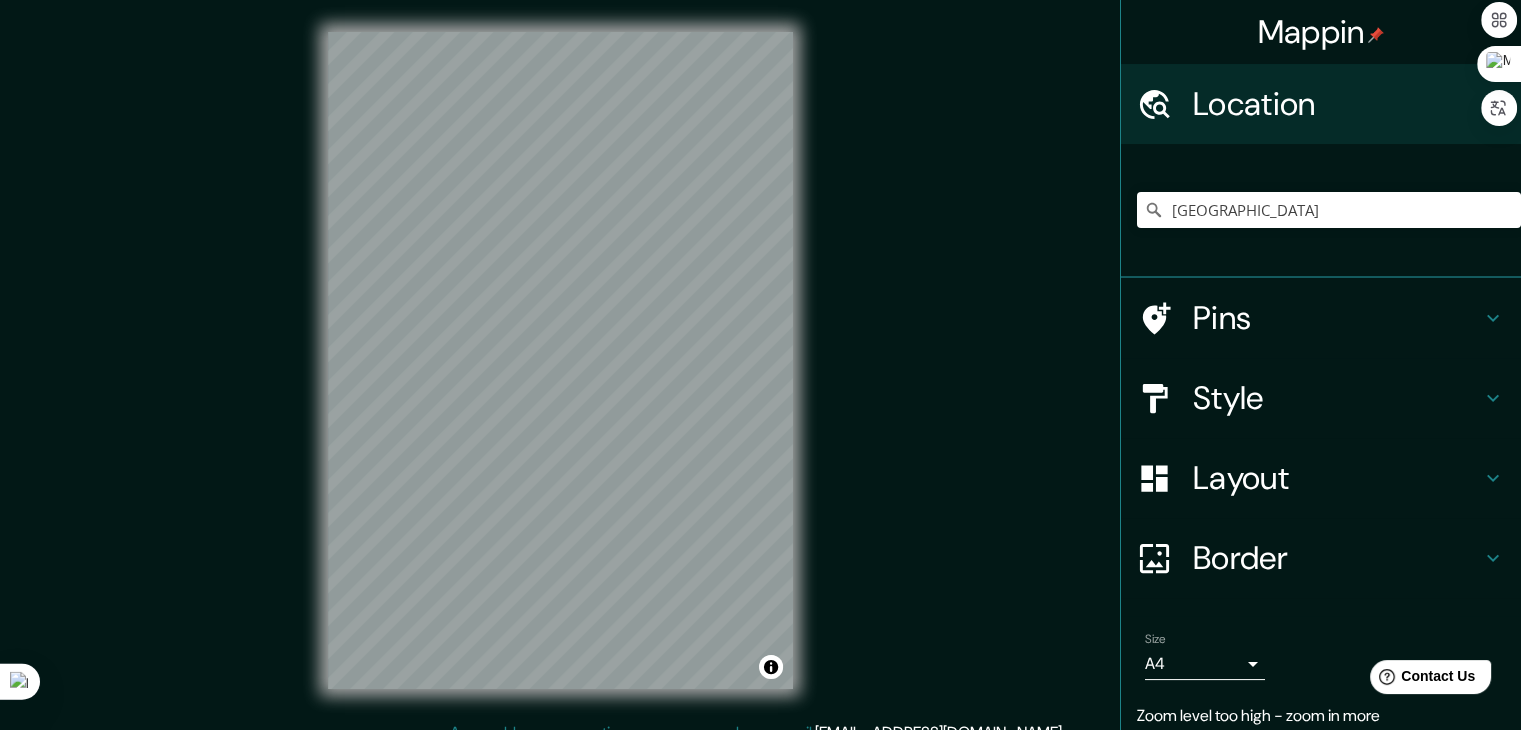 click 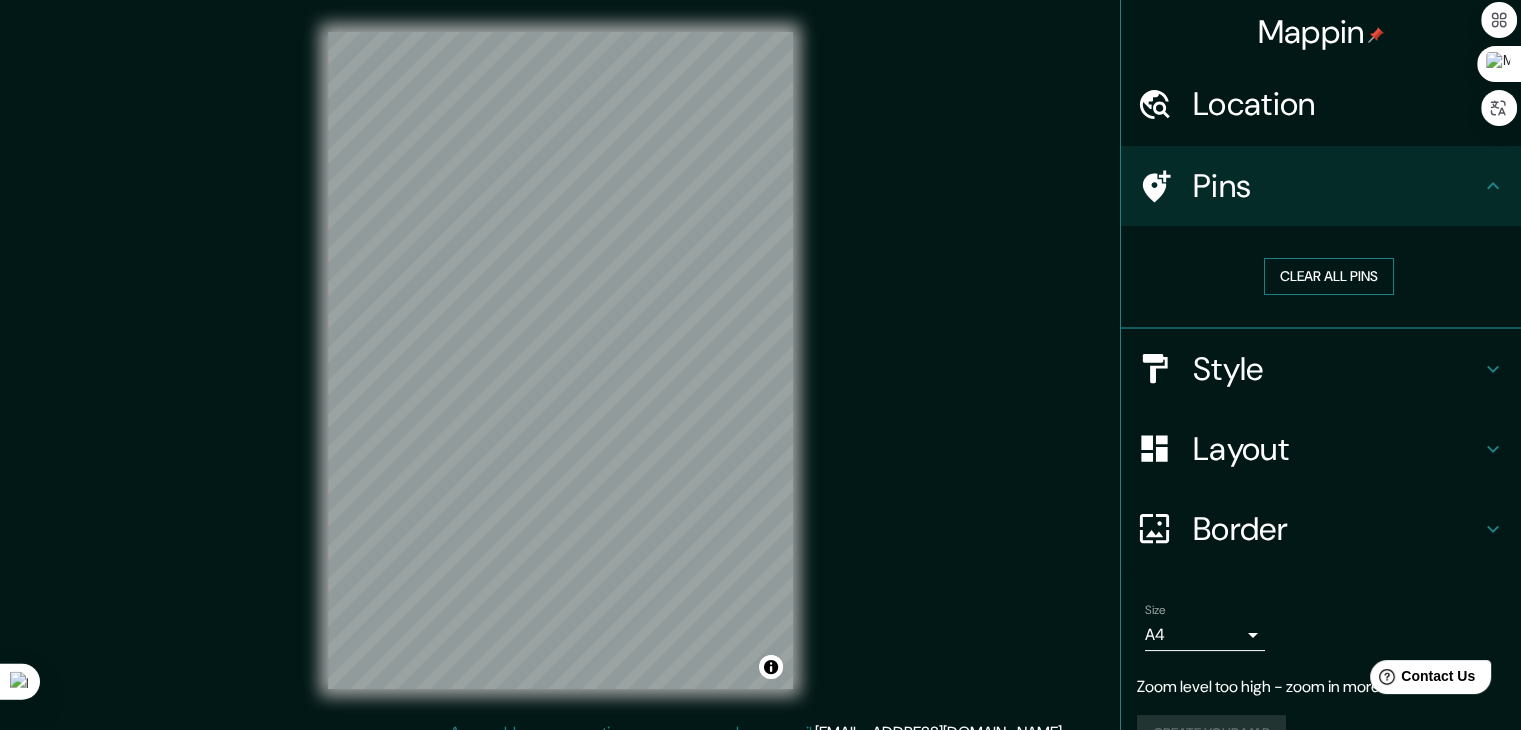 click on "Clear all pins" at bounding box center [1329, 276] 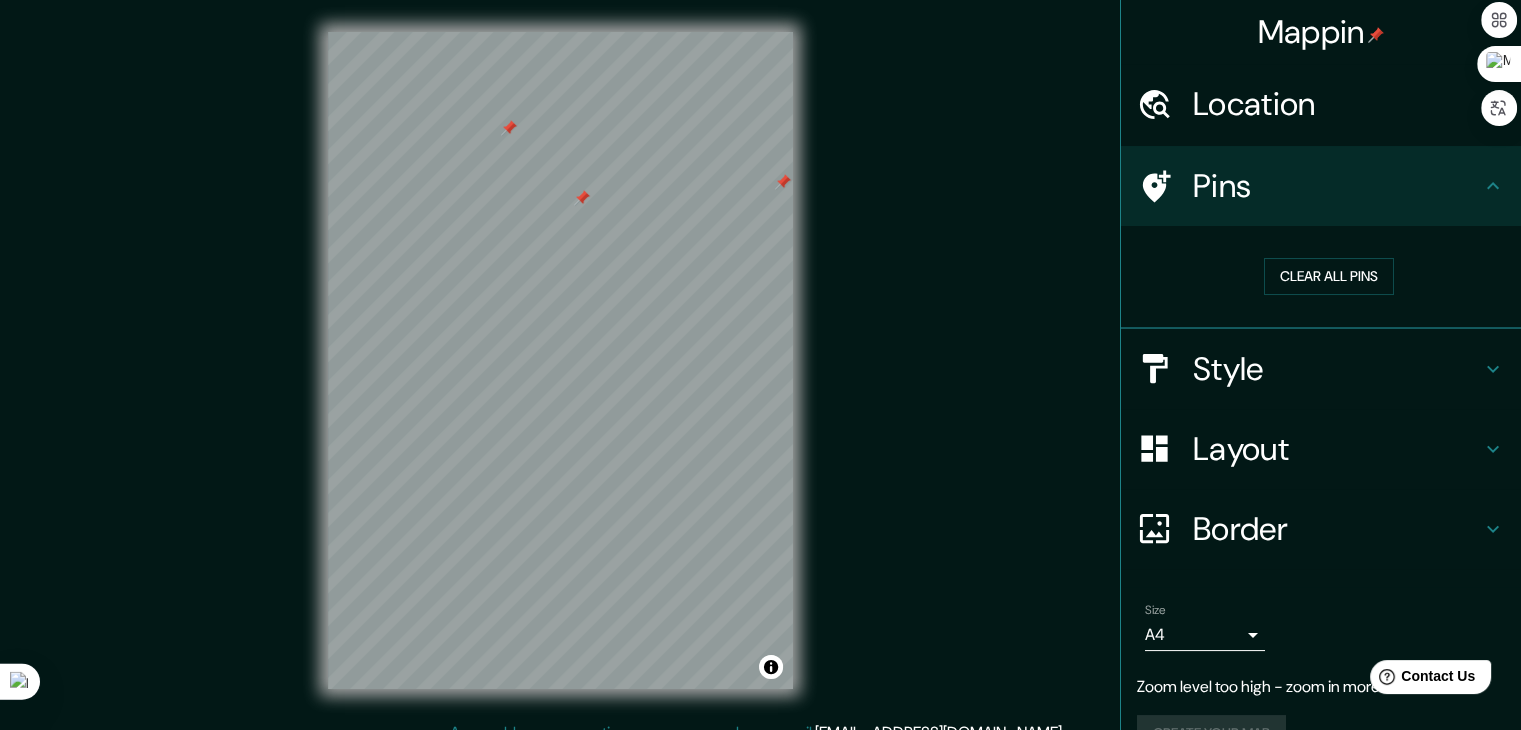 click at bounding box center (509, 128) 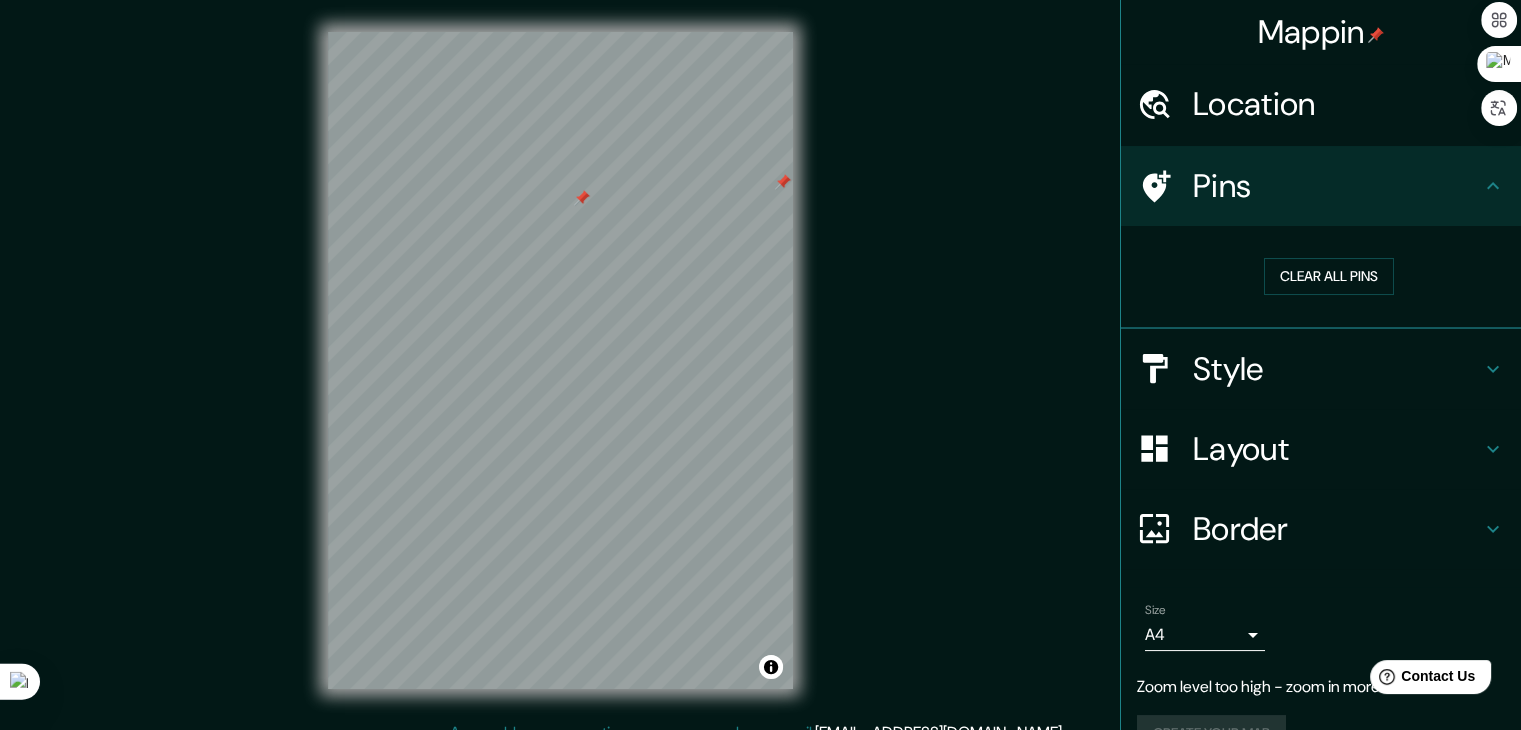 click at bounding box center (783, 182) 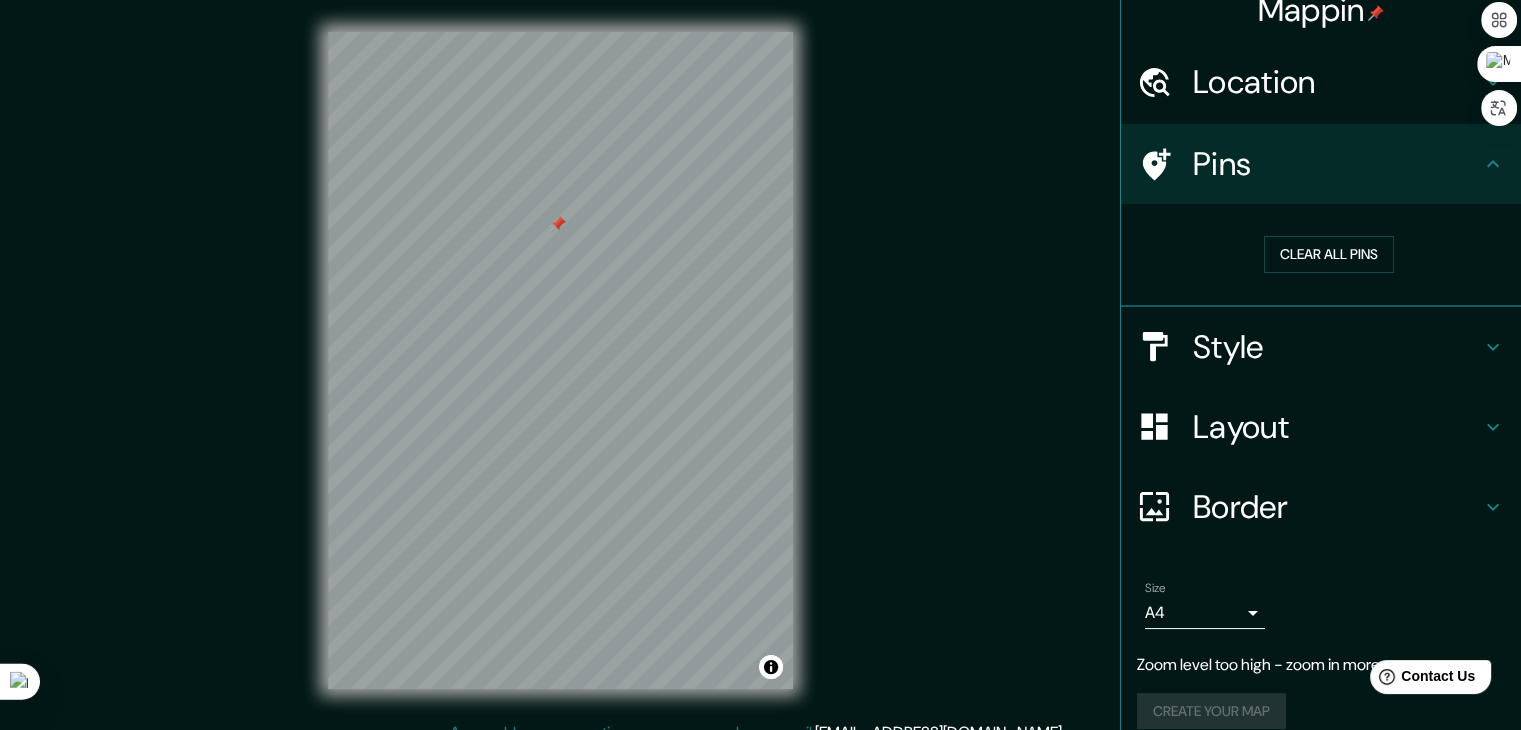 scroll, scrollTop: 44, scrollLeft: 0, axis: vertical 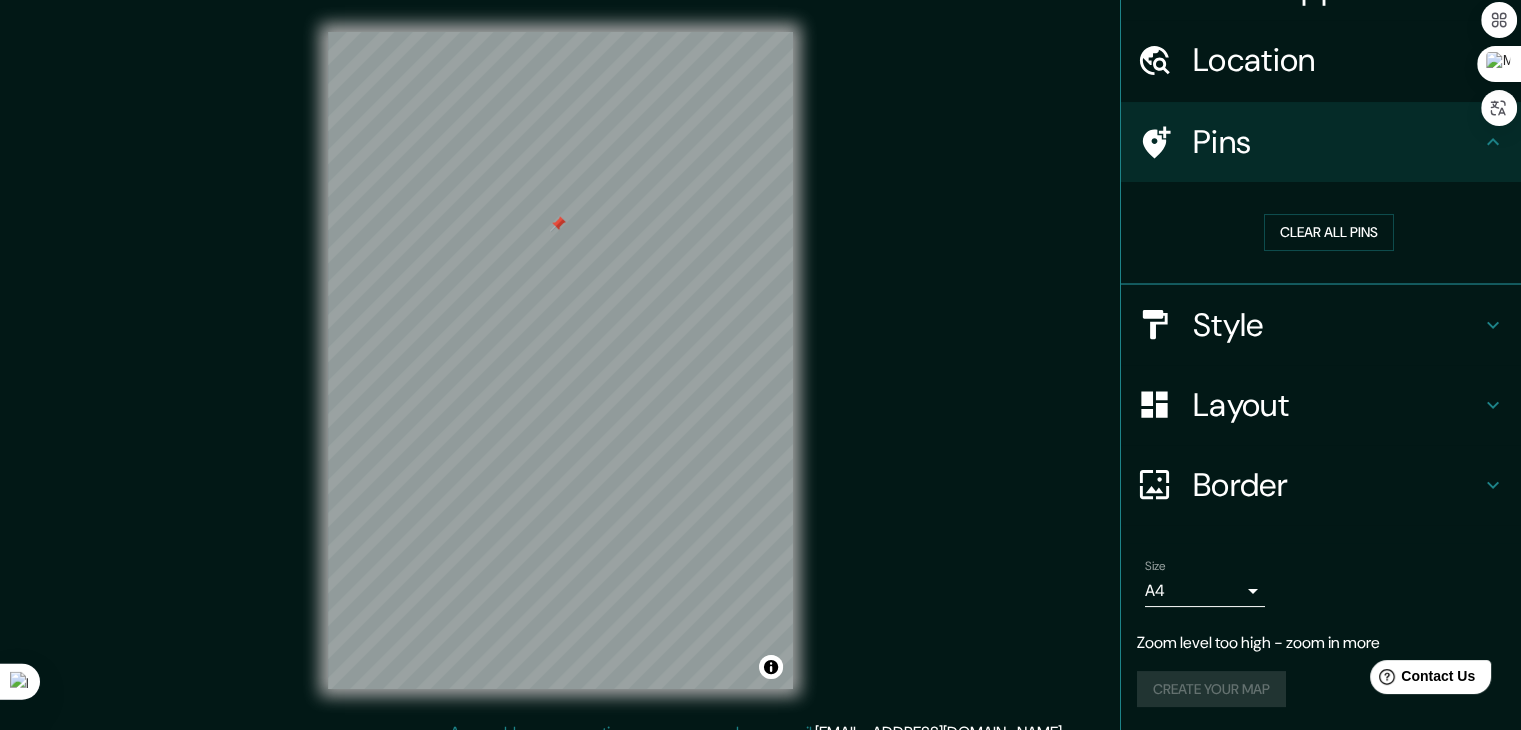 click 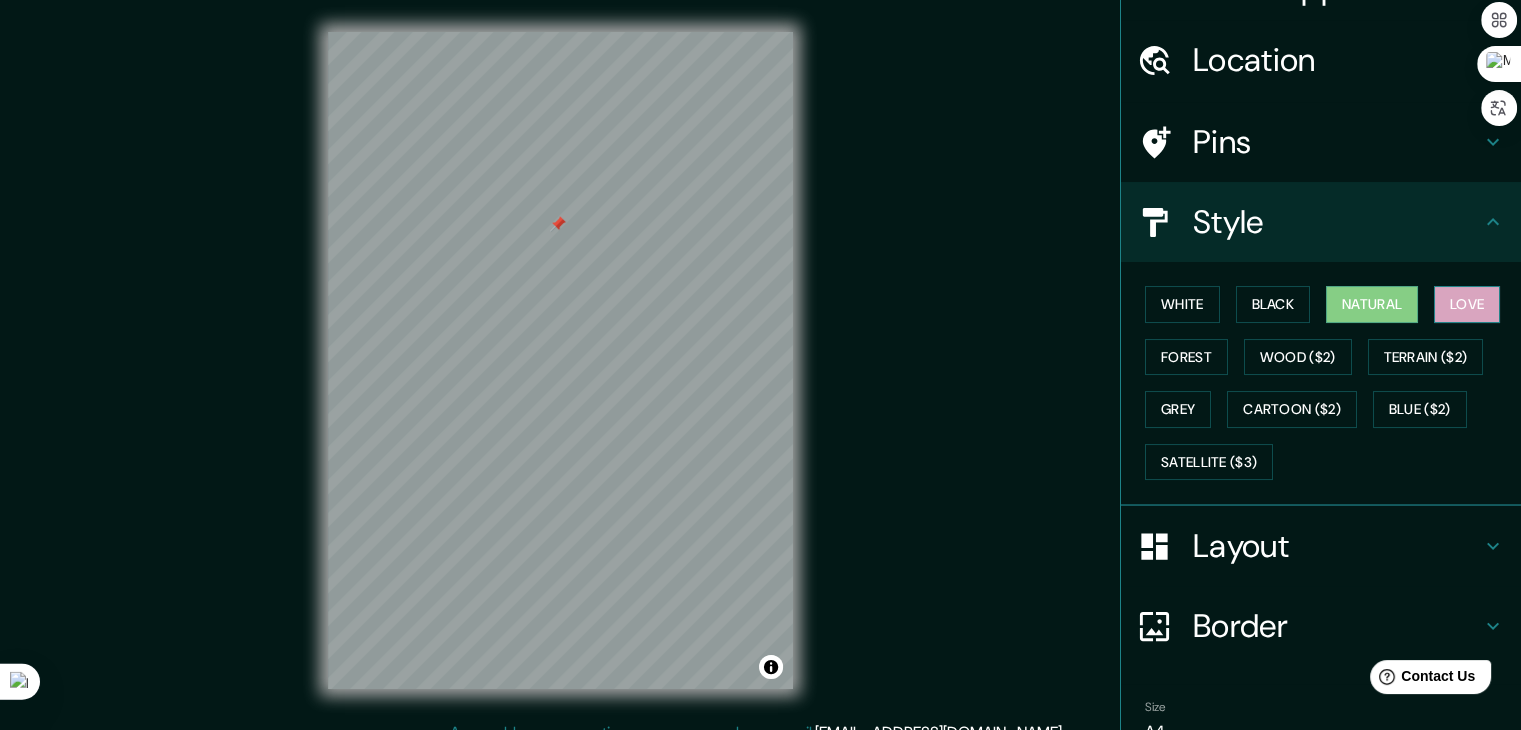 click on "Love" at bounding box center (1467, 304) 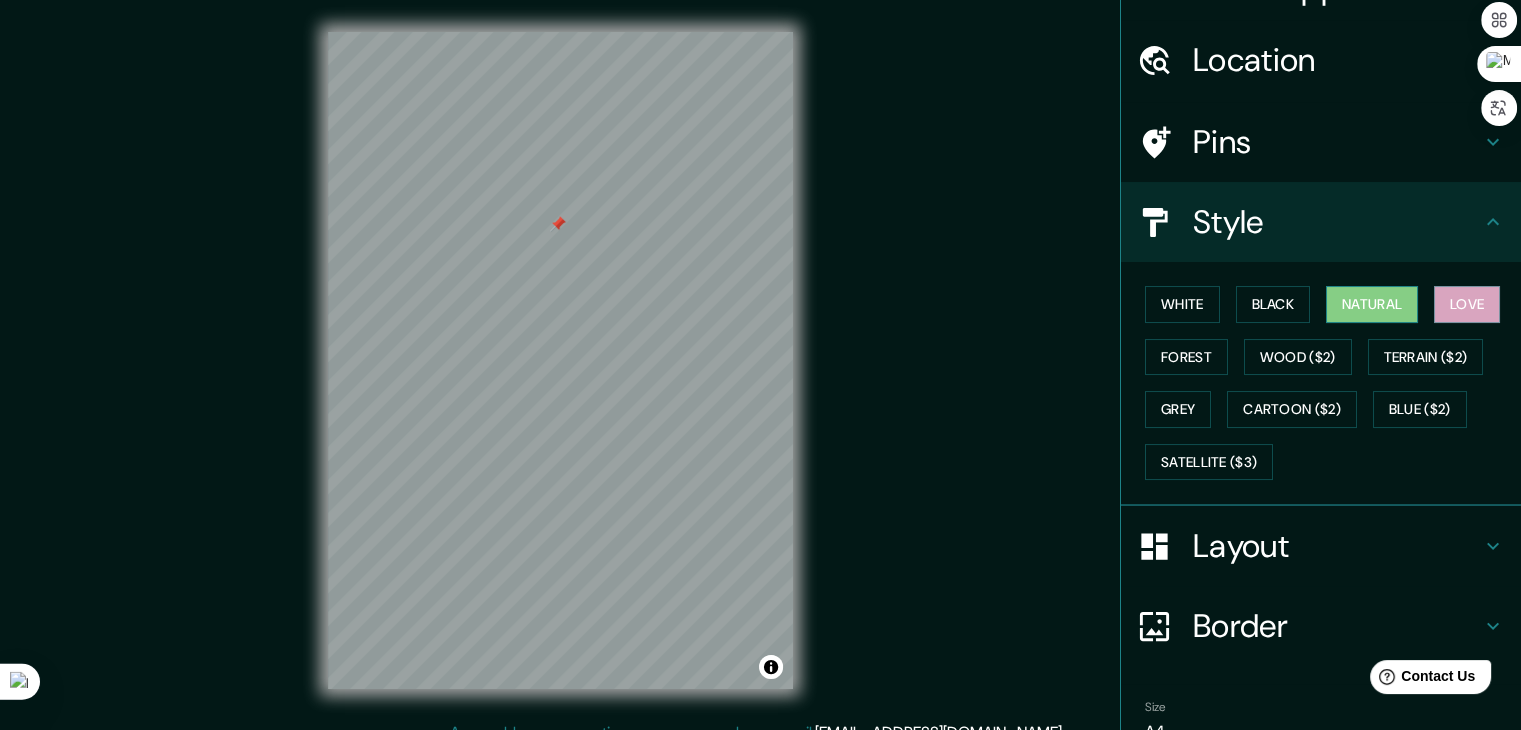 click on "Natural" at bounding box center [1372, 304] 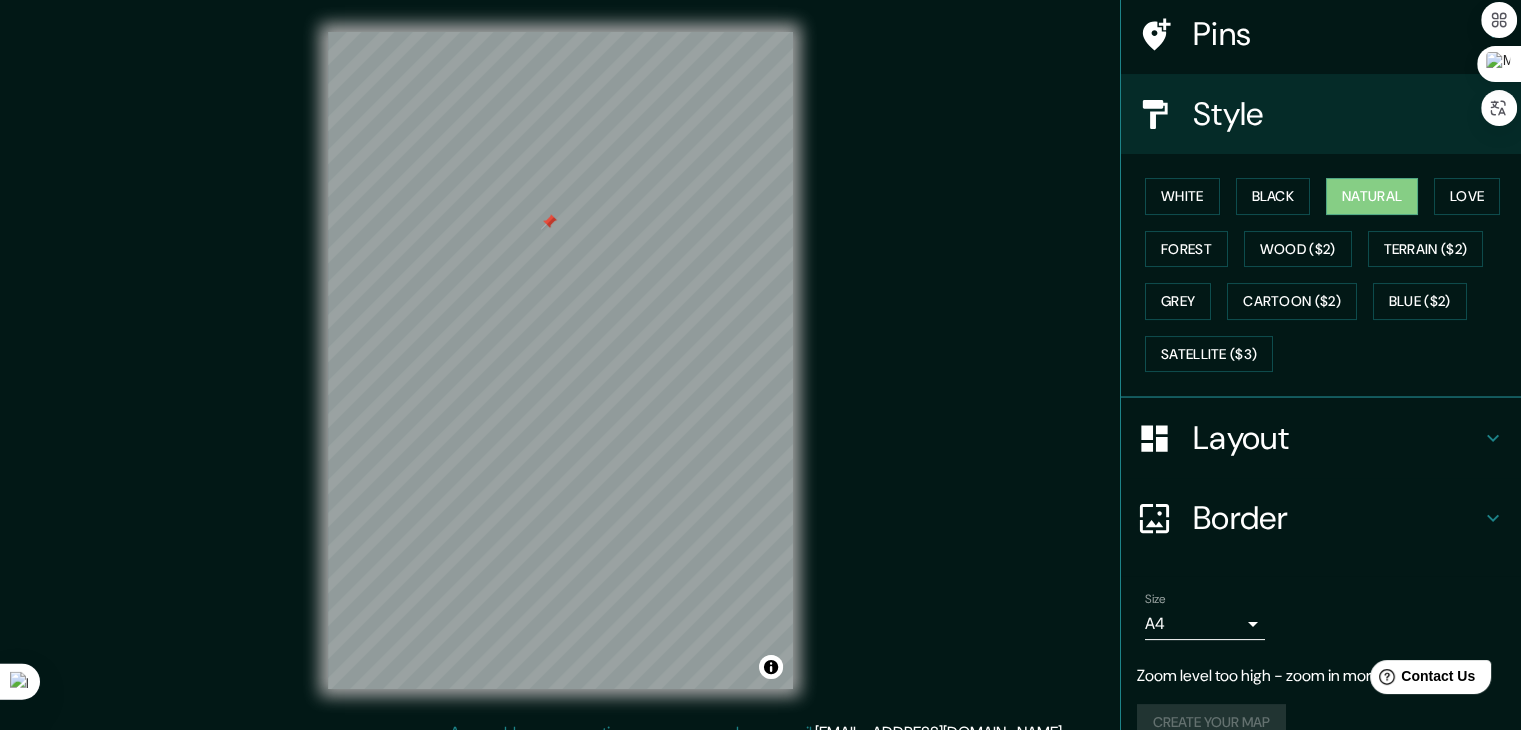 scroll, scrollTop: 184, scrollLeft: 0, axis: vertical 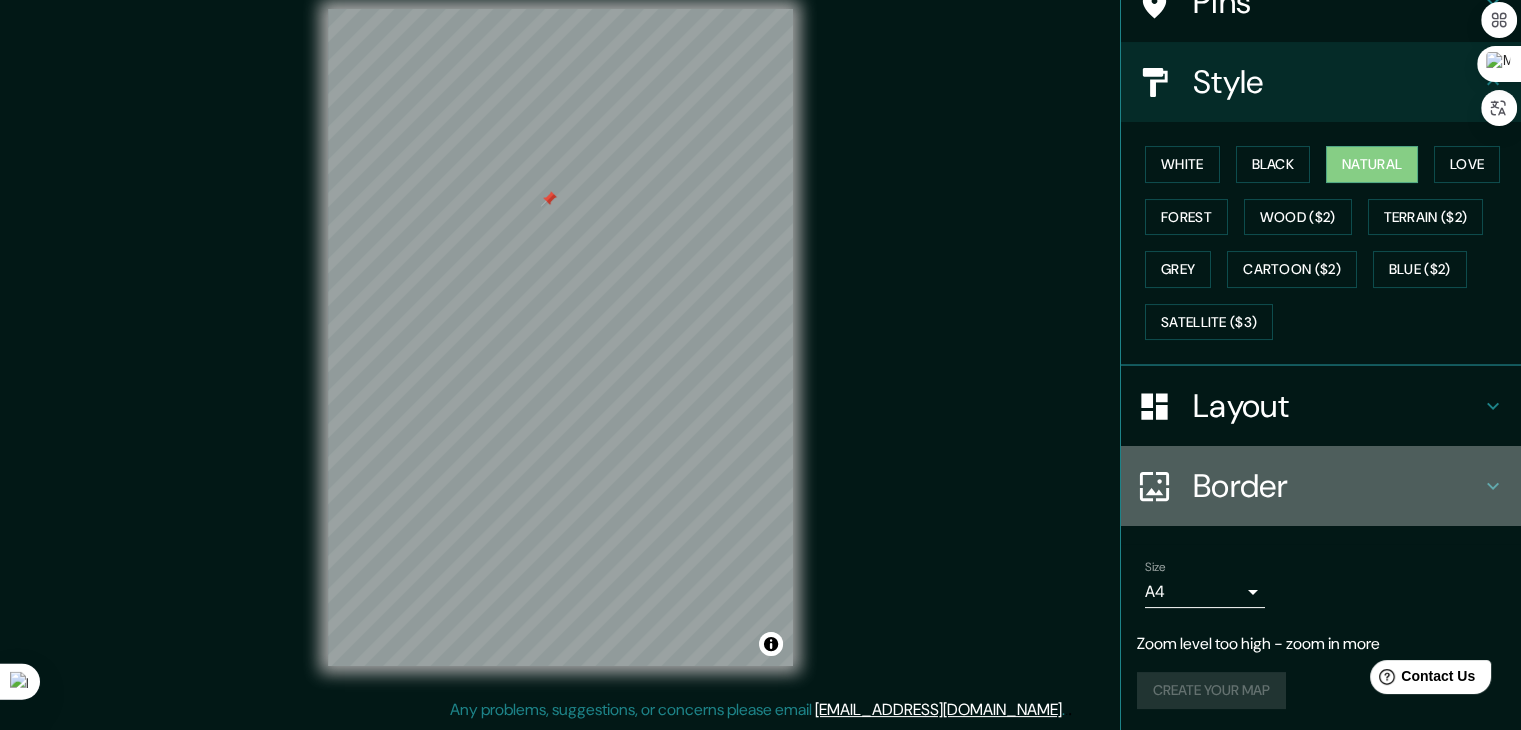 click 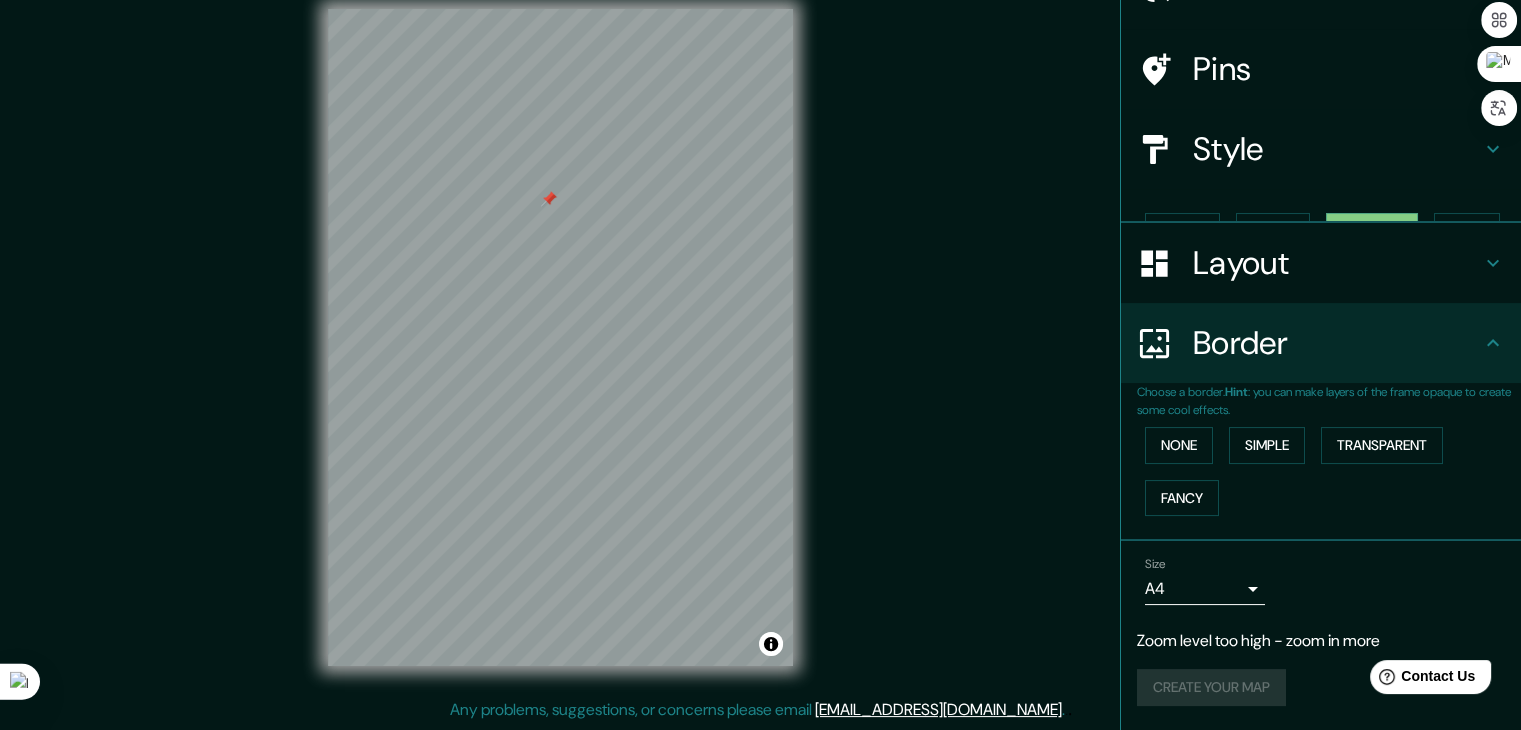 scroll, scrollTop: 82, scrollLeft: 0, axis: vertical 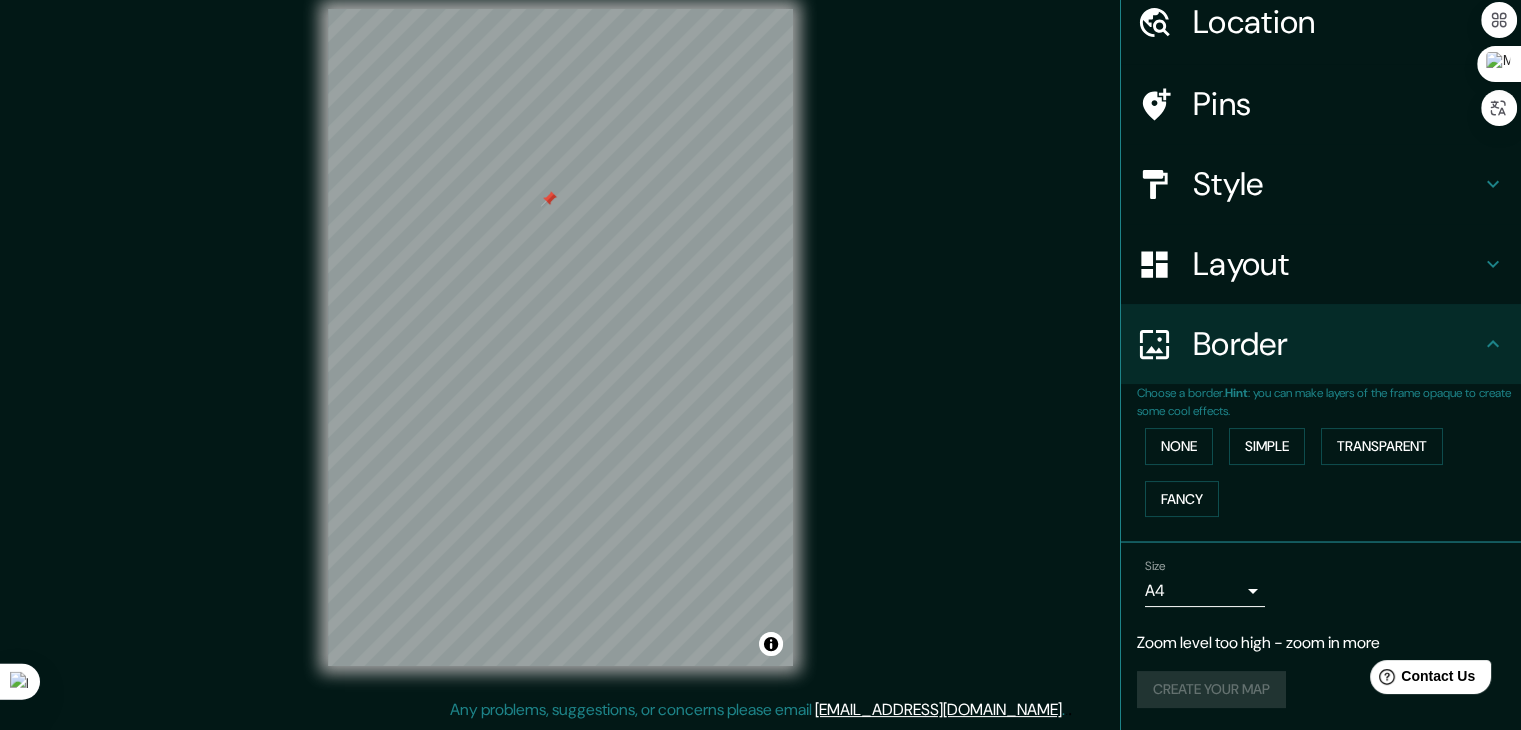 click on "None Simple Transparent Fancy" at bounding box center (1329, 472) 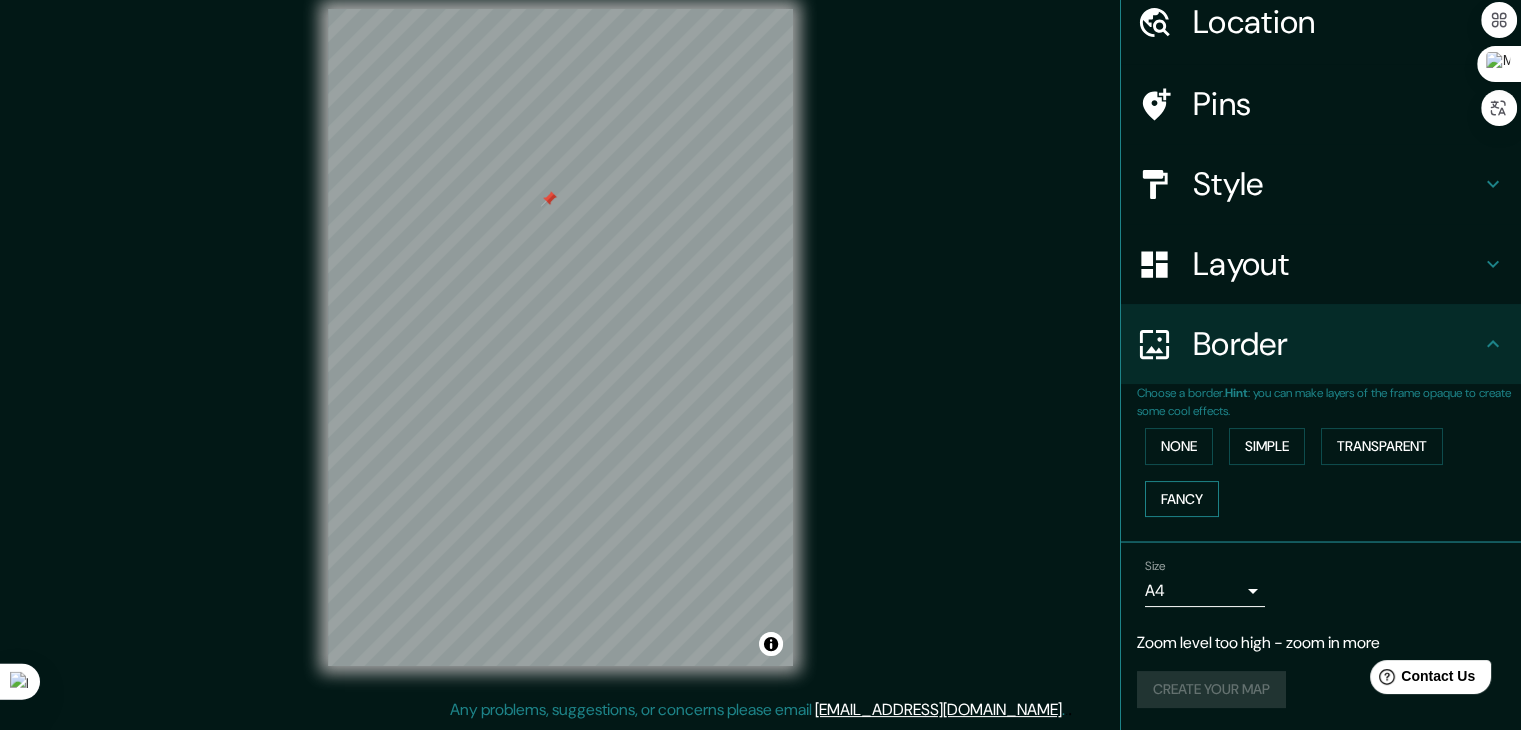 click on "Fancy" at bounding box center (1182, 499) 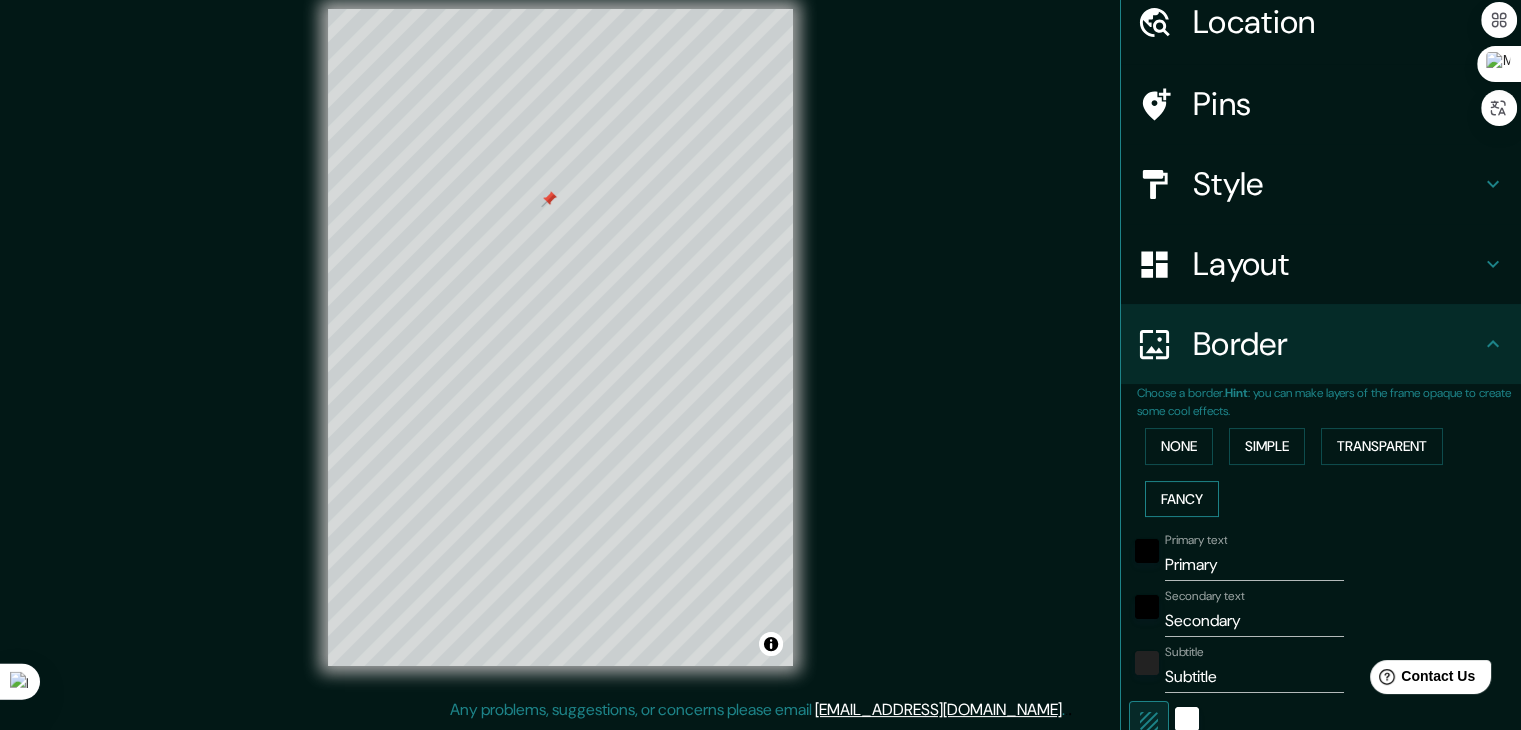 click on "Fancy" at bounding box center (1182, 499) 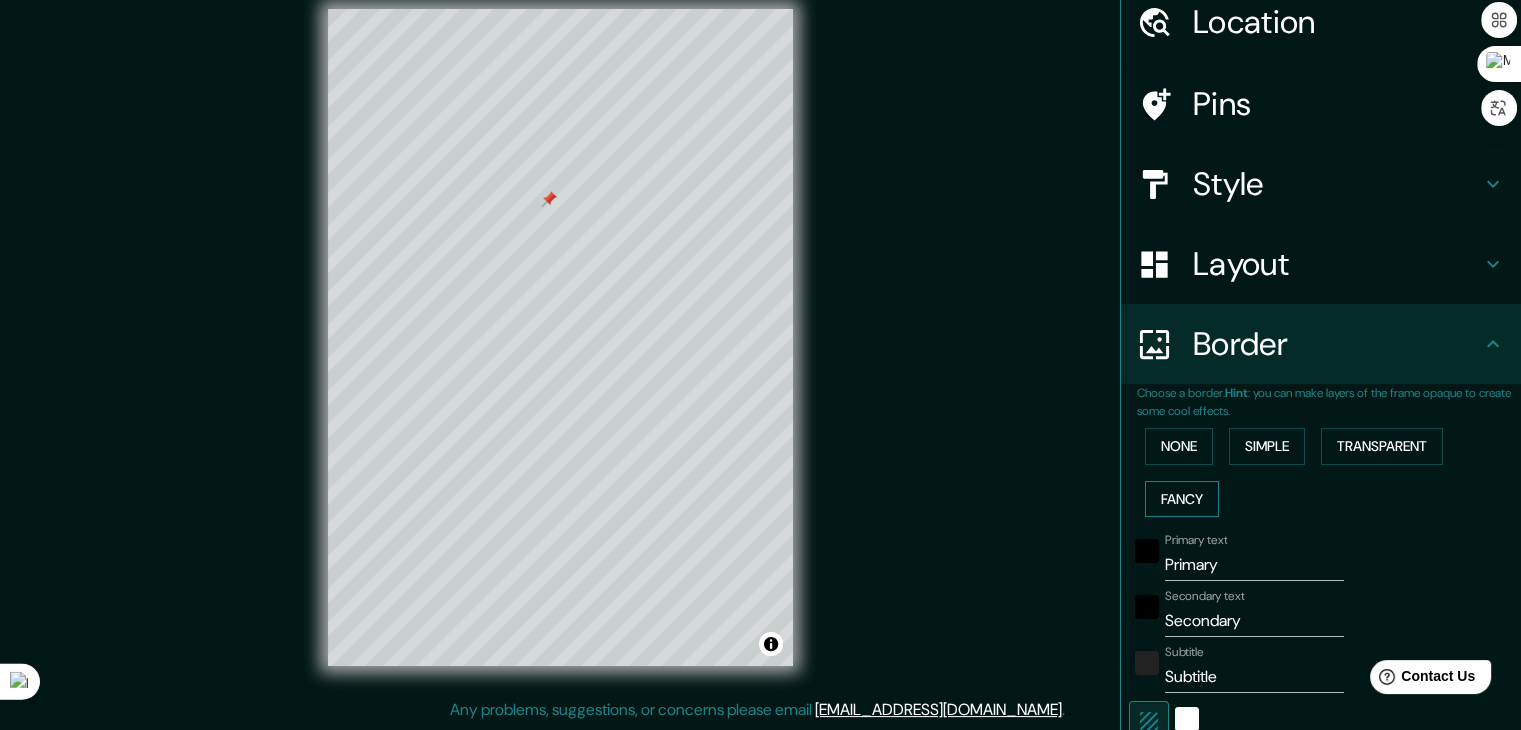 type on "37" 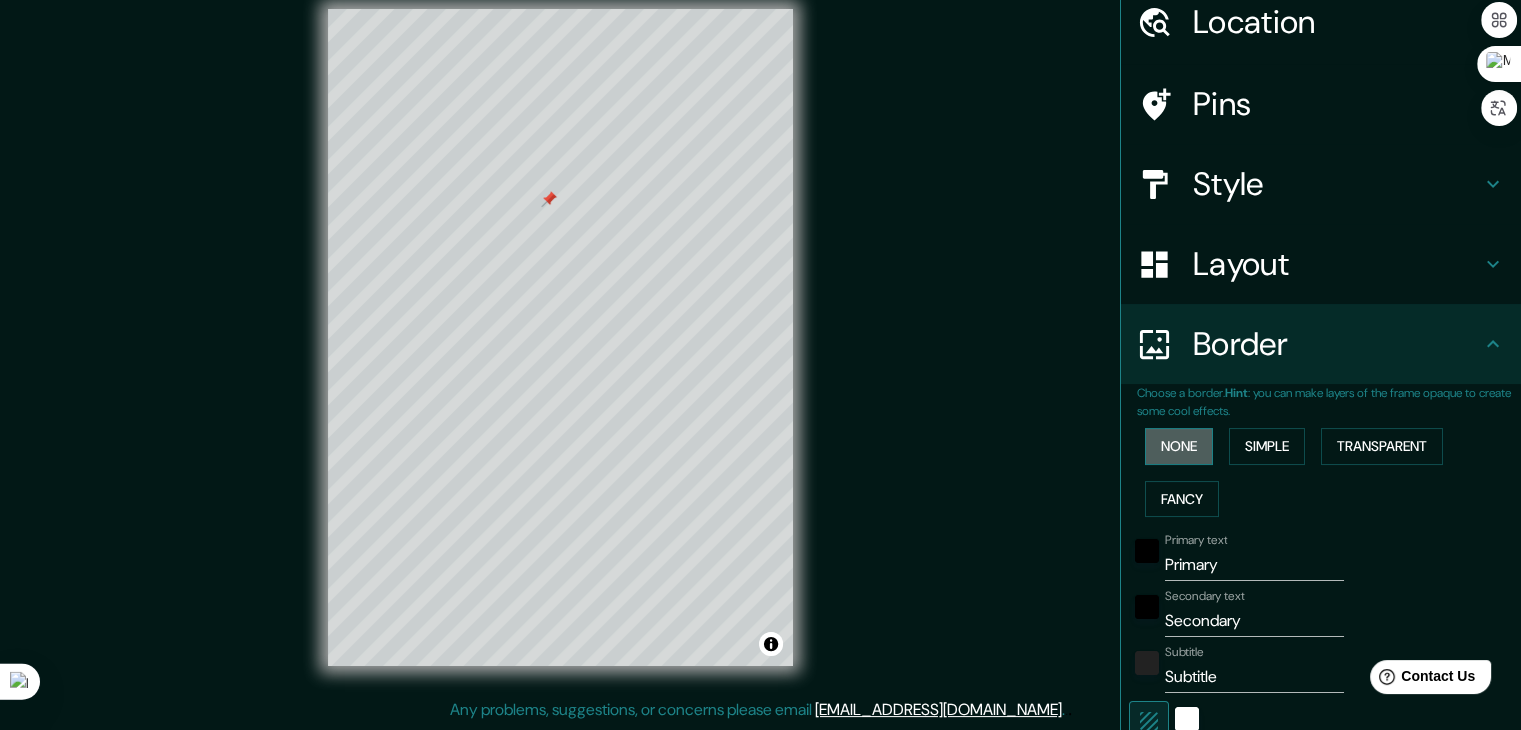click on "None" at bounding box center (1179, 446) 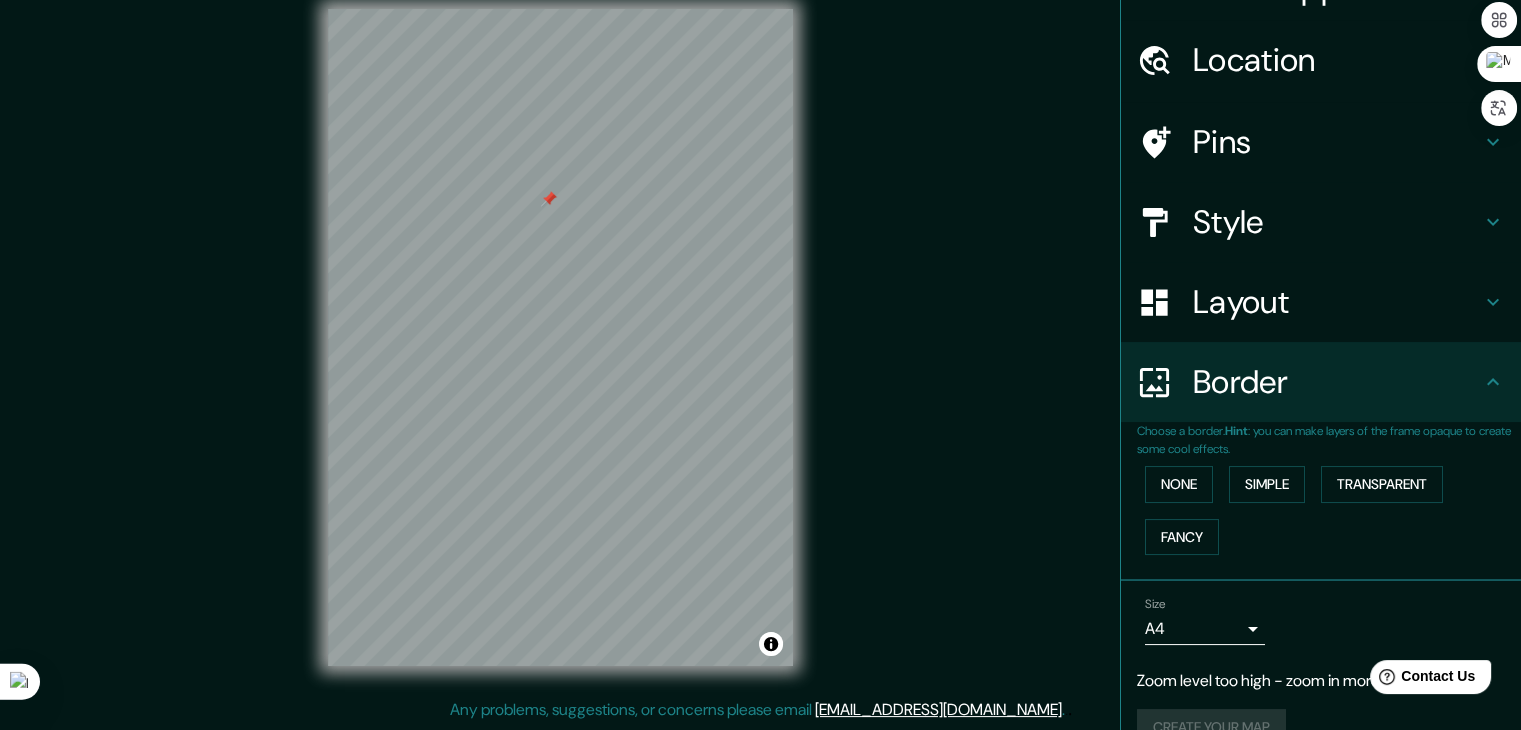 scroll, scrollTop: 82, scrollLeft: 0, axis: vertical 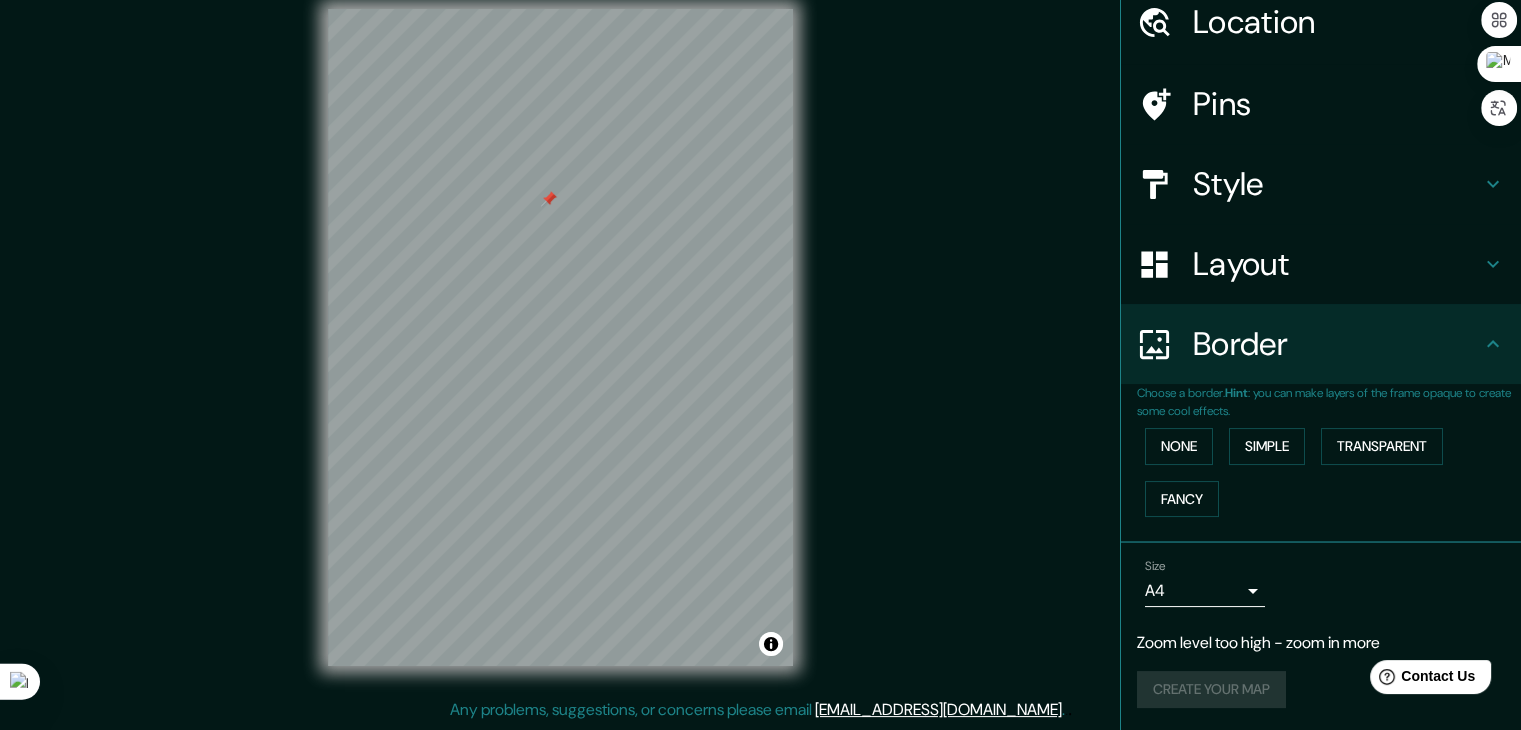 click on "Create your map" at bounding box center [1321, 689] 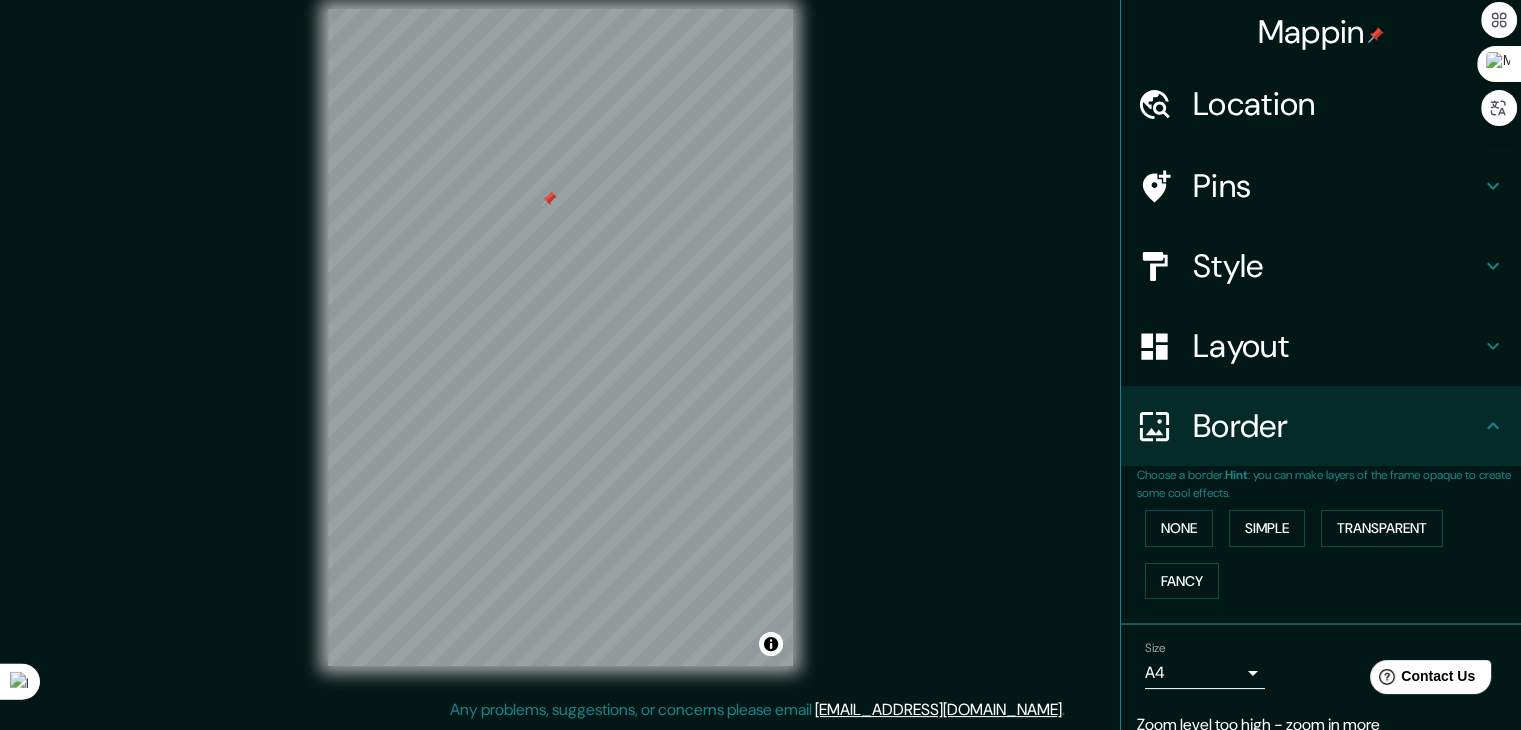 scroll, scrollTop: 0, scrollLeft: 0, axis: both 